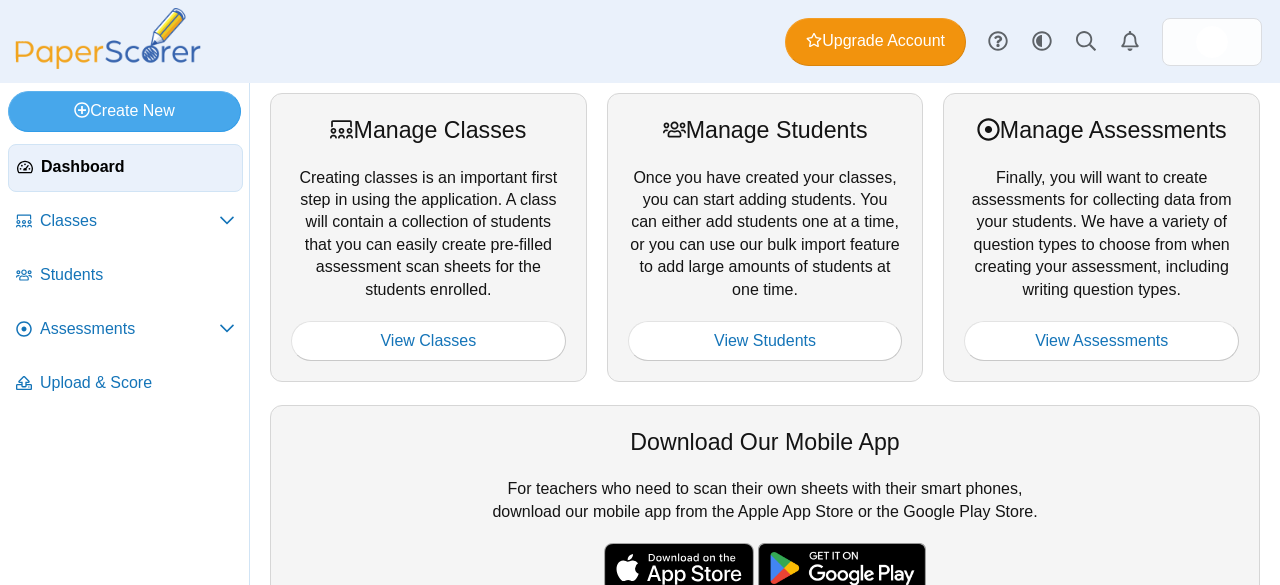 scroll, scrollTop: 0, scrollLeft: 0, axis: both 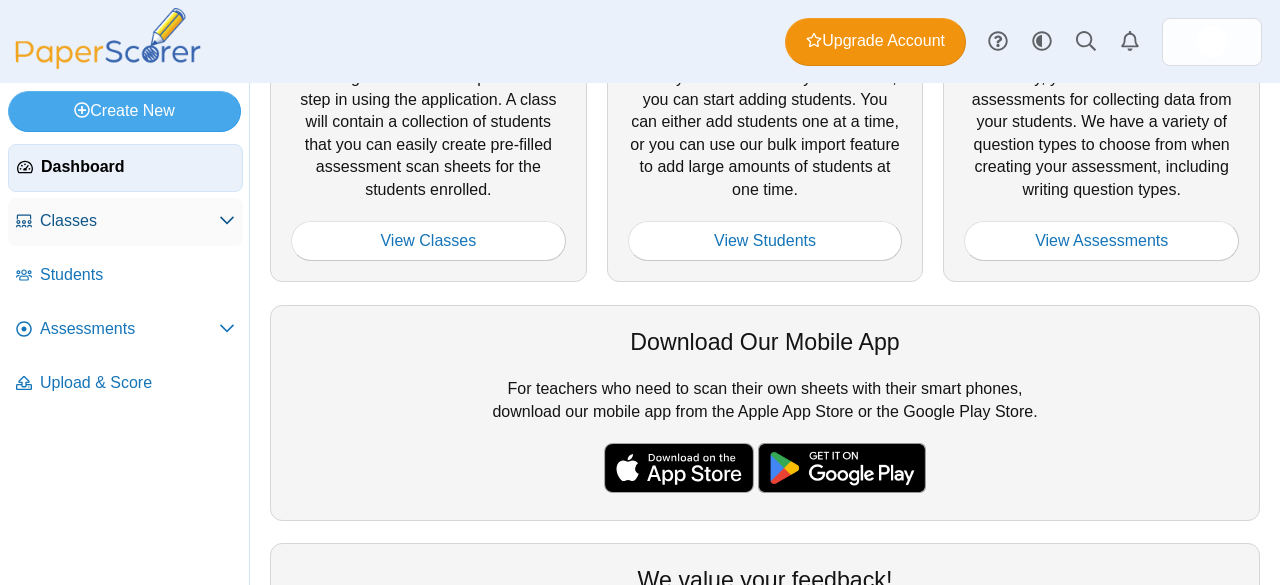click on "Classes" at bounding box center [129, 221] 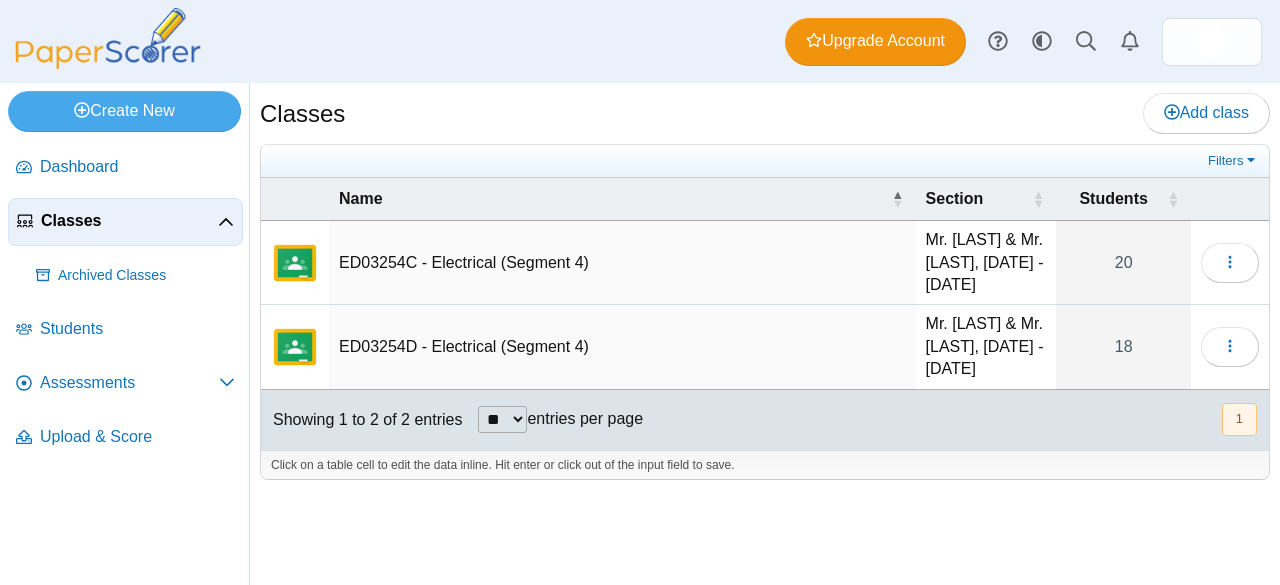 scroll, scrollTop: 0, scrollLeft: 0, axis: both 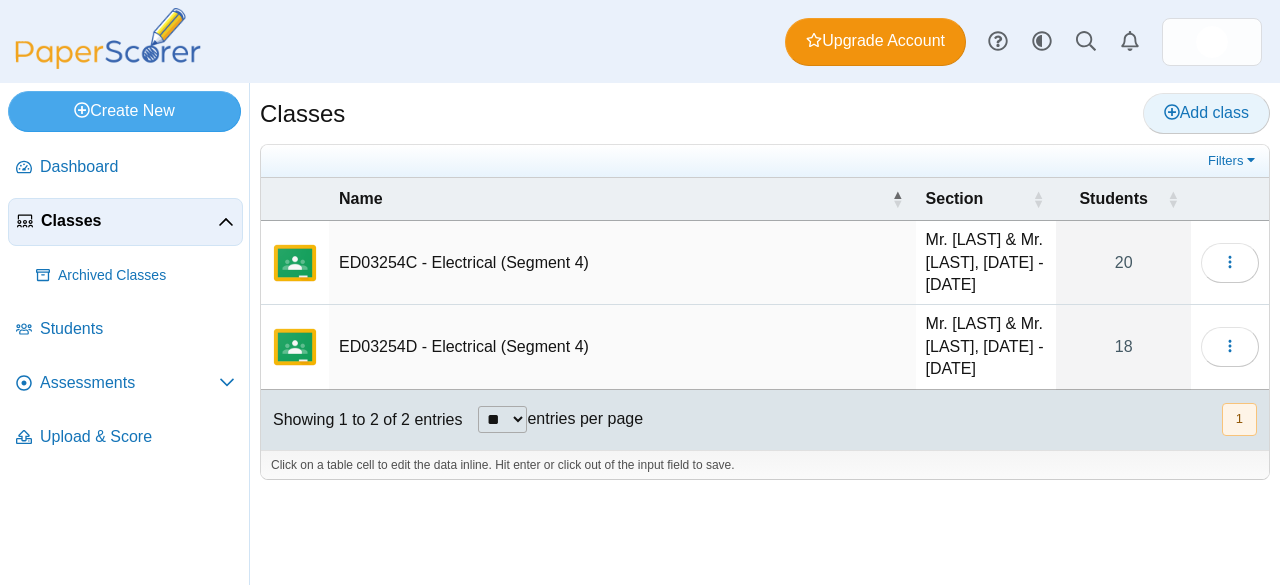 click on "Add class" at bounding box center [1206, 113] 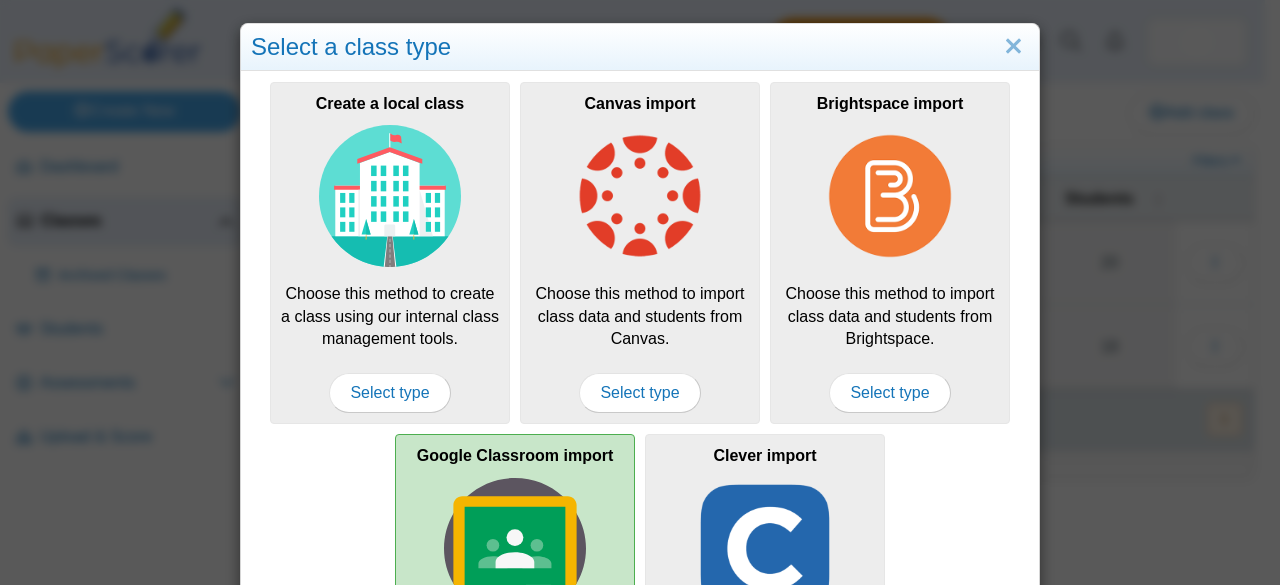 scroll, scrollTop: 200, scrollLeft: 0, axis: vertical 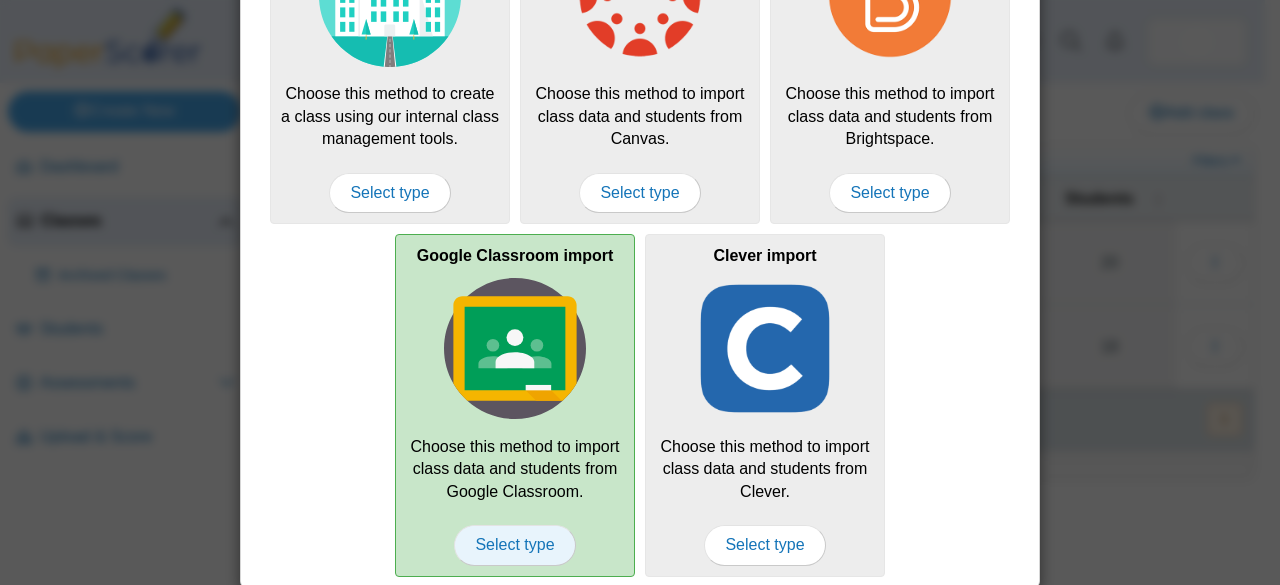 click on "Select type" at bounding box center [514, 545] 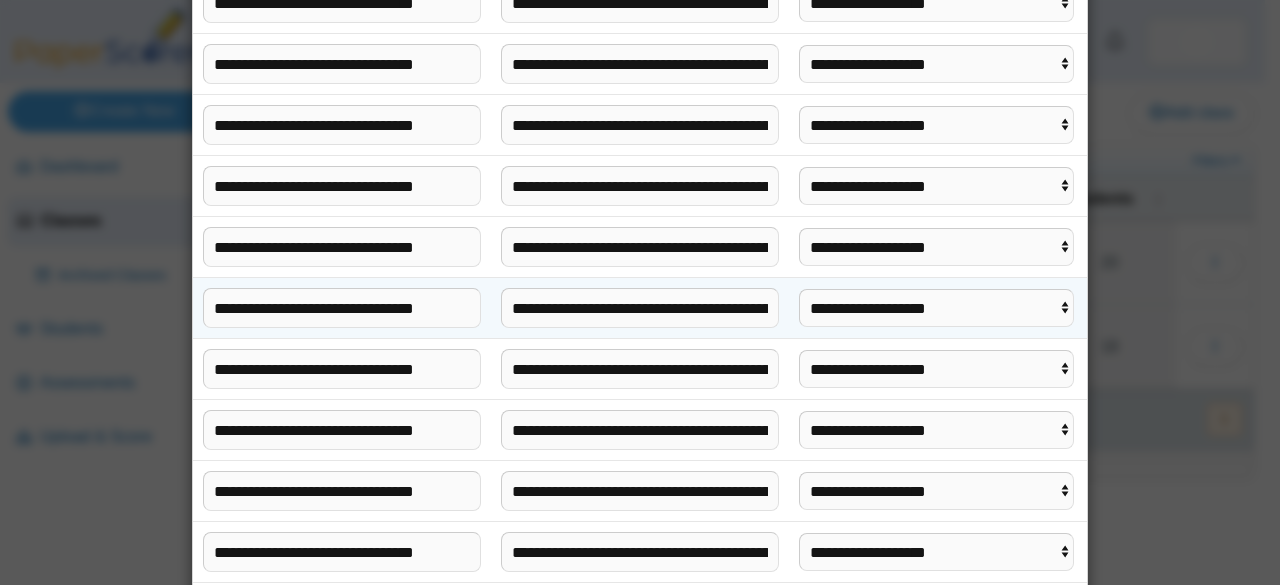 scroll, scrollTop: 300, scrollLeft: 0, axis: vertical 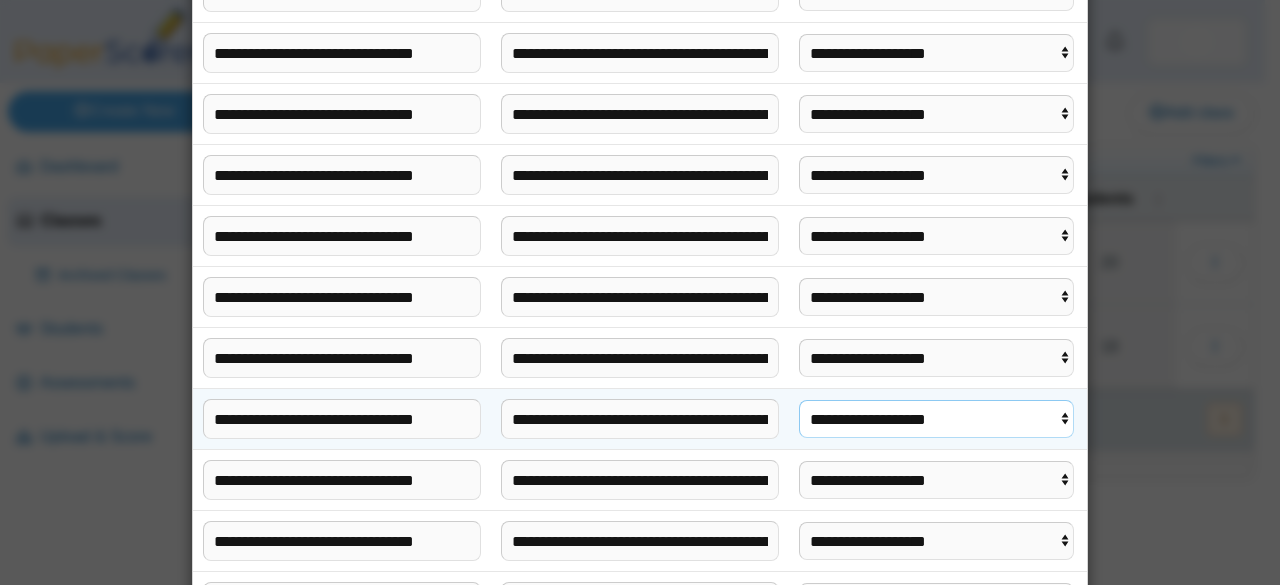 click on "**********" at bounding box center [936, 419] 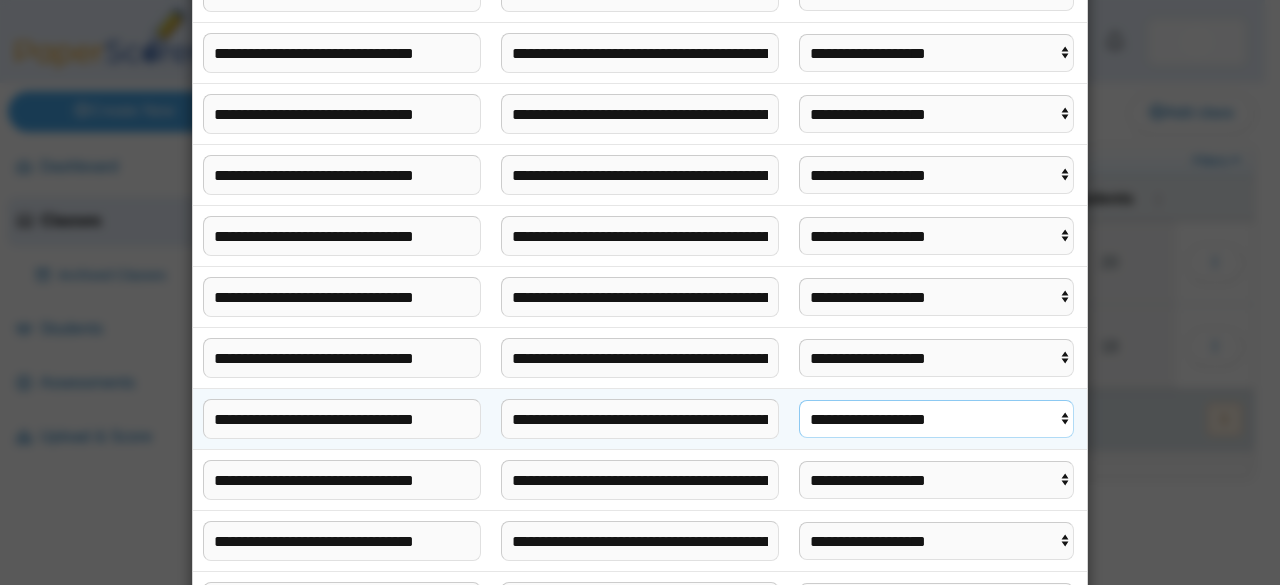 select on "**********" 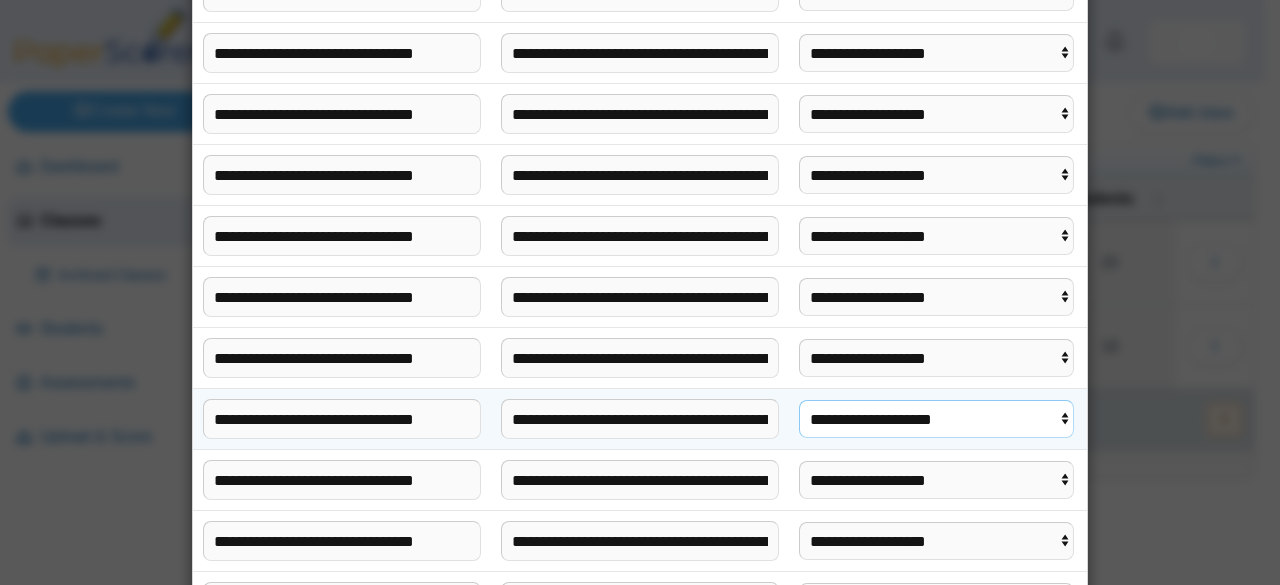 click on "**********" at bounding box center (936, 419) 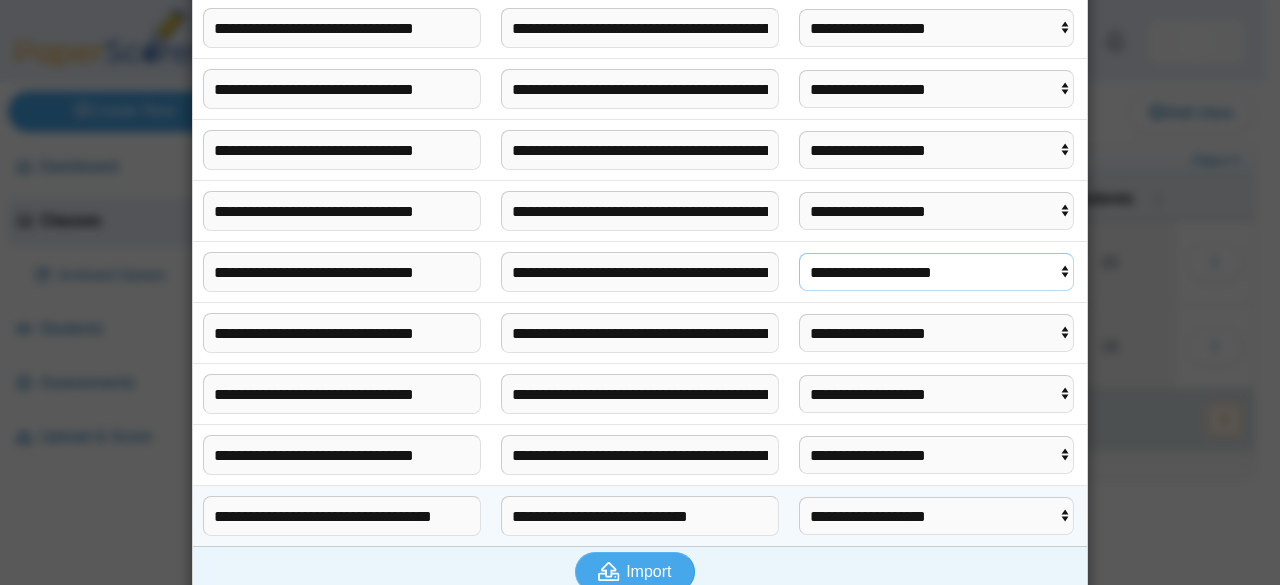 scroll, scrollTop: 493, scrollLeft: 0, axis: vertical 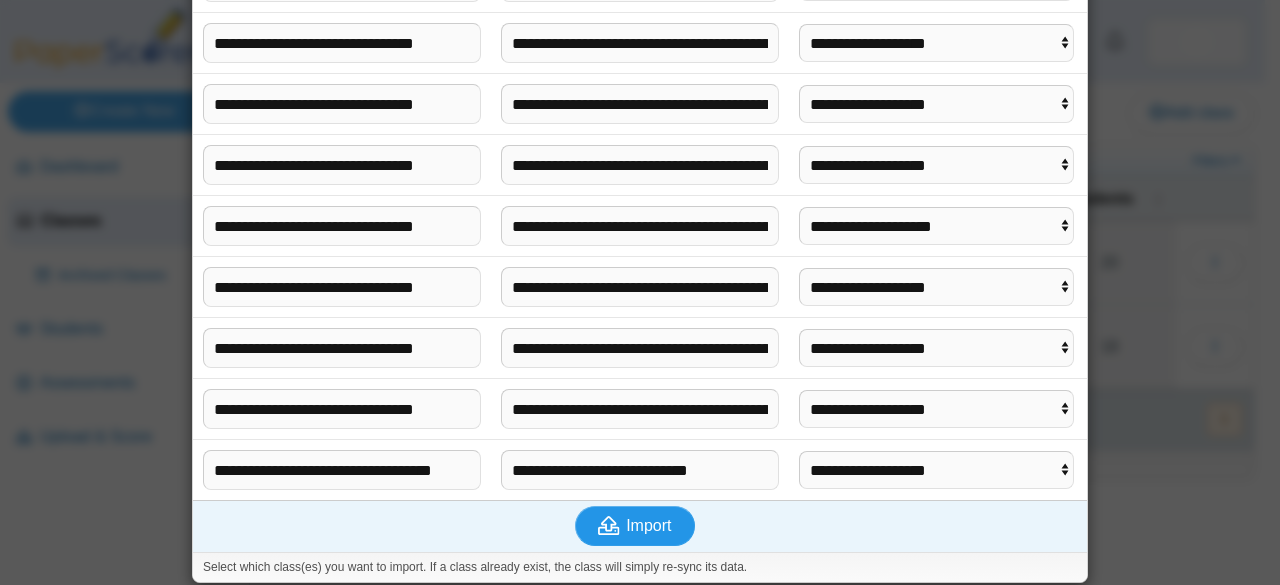 click on "Import" at bounding box center (648, 525) 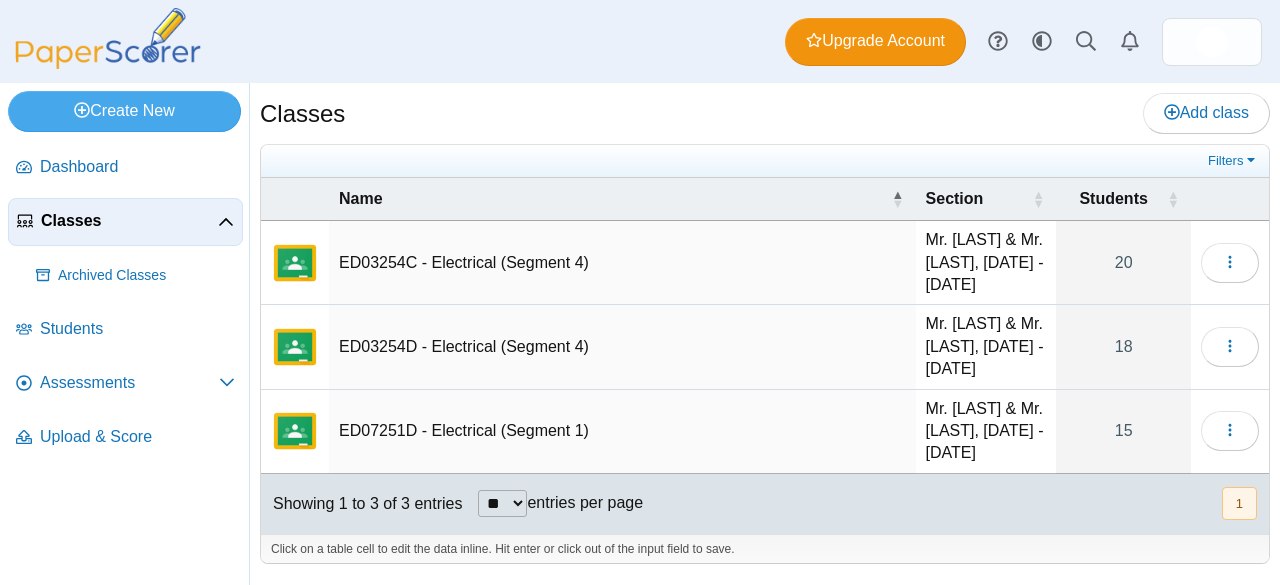 scroll, scrollTop: 0, scrollLeft: 0, axis: both 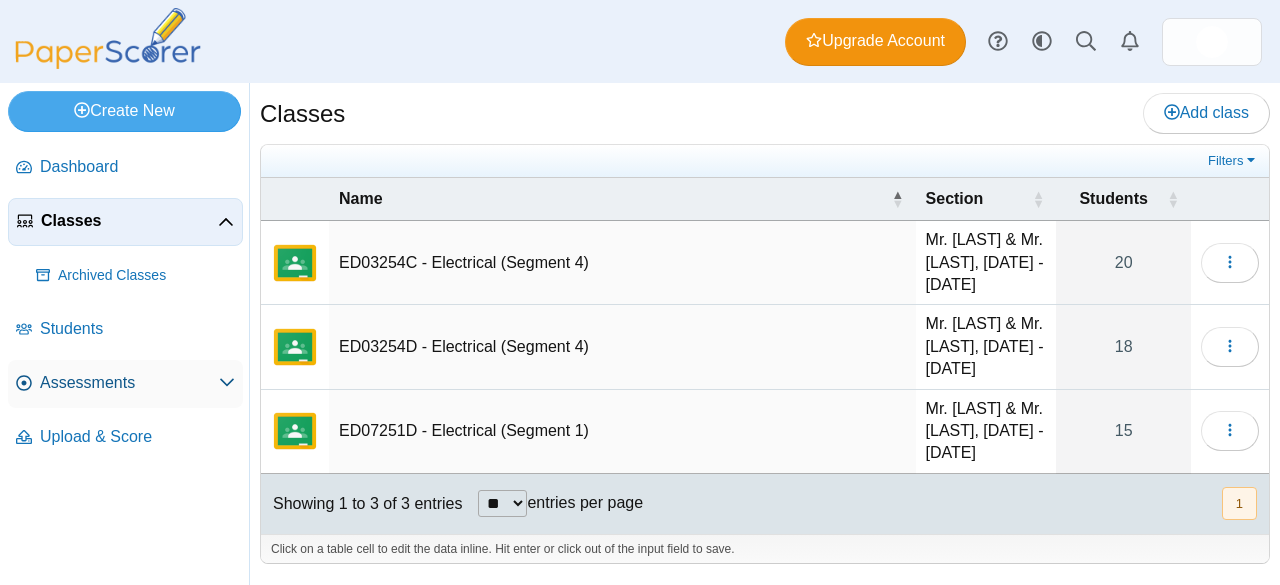 click on "Assessments" at bounding box center [129, 383] 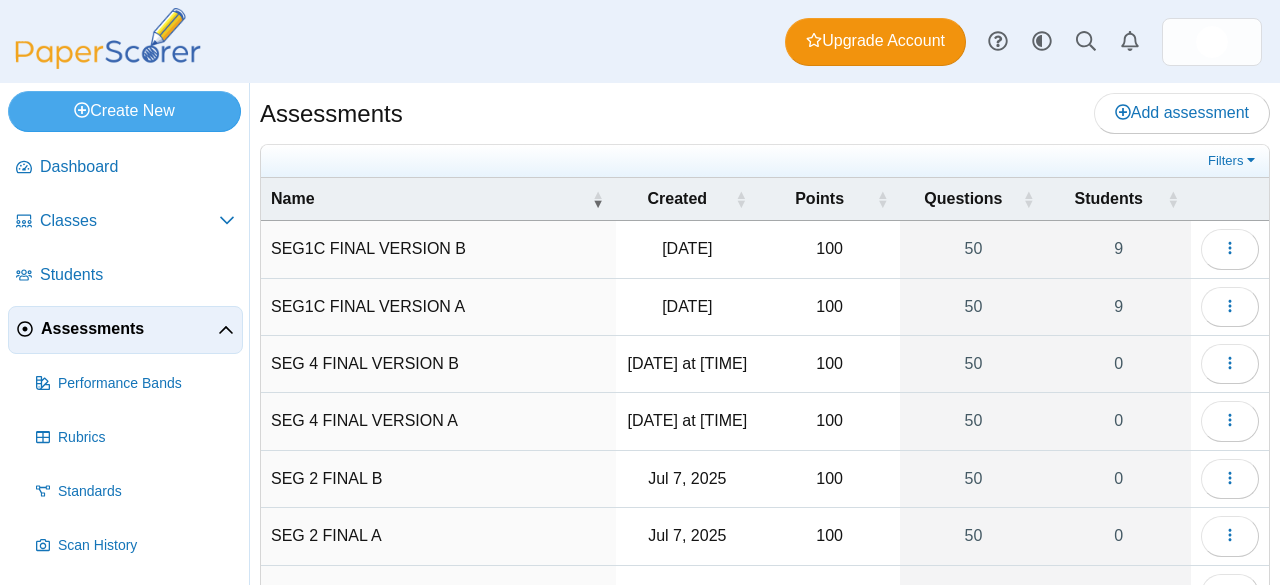 scroll, scrollTop: 0, scrollLeft: 0, axis: both 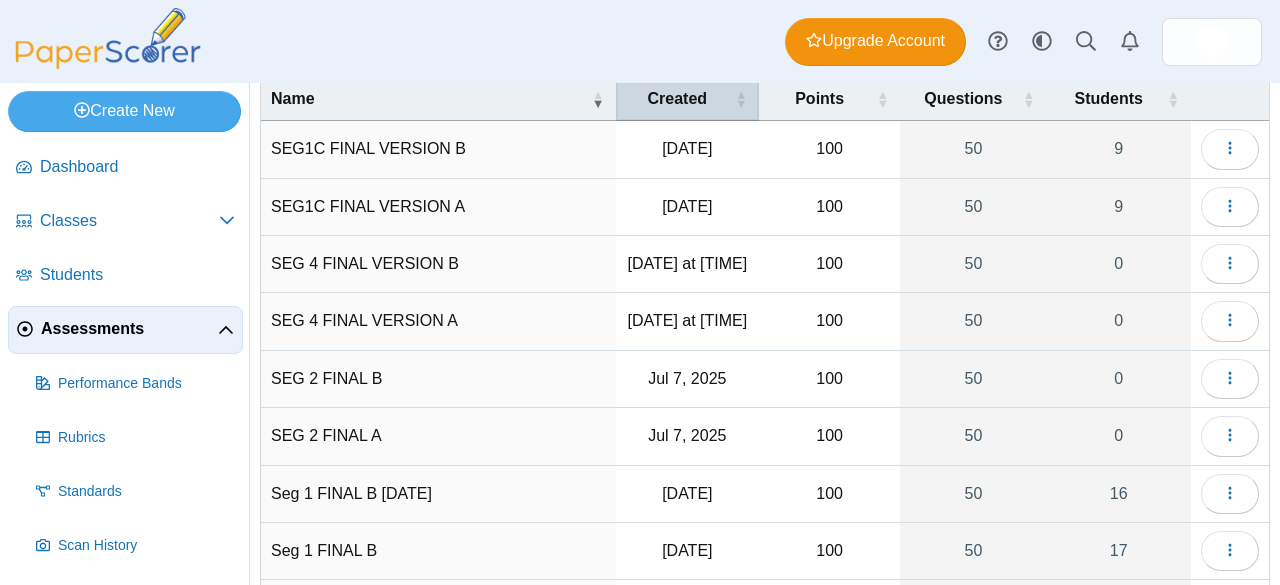 click at bounding box center [741, 99] 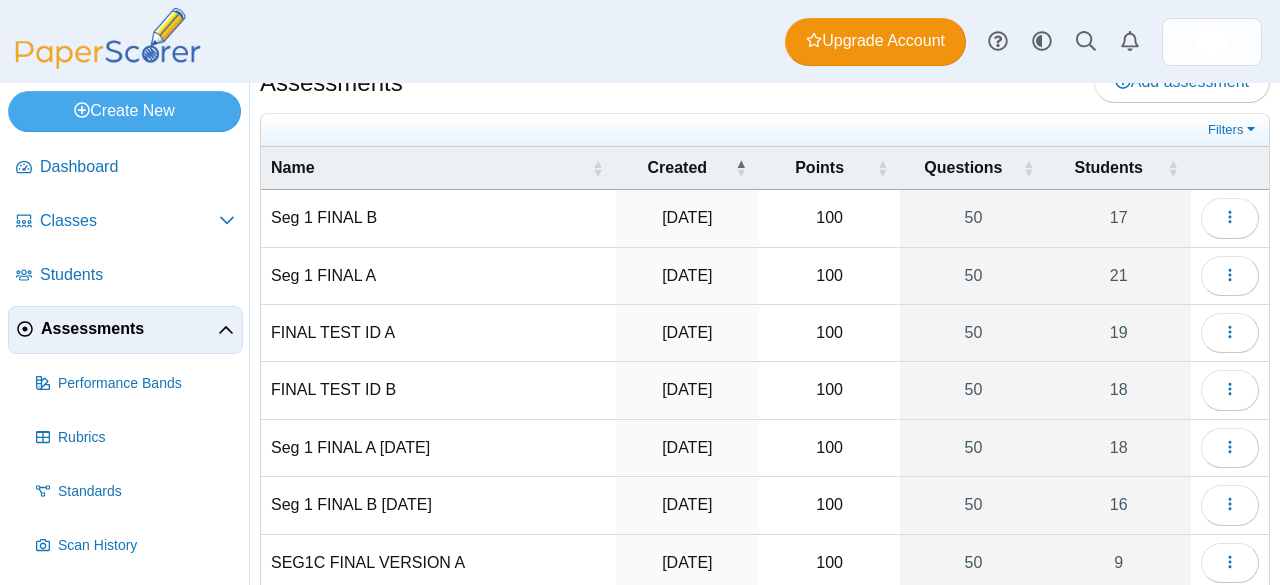 scroll, scrollTop: 0, scrollLeft: 0, axis: both 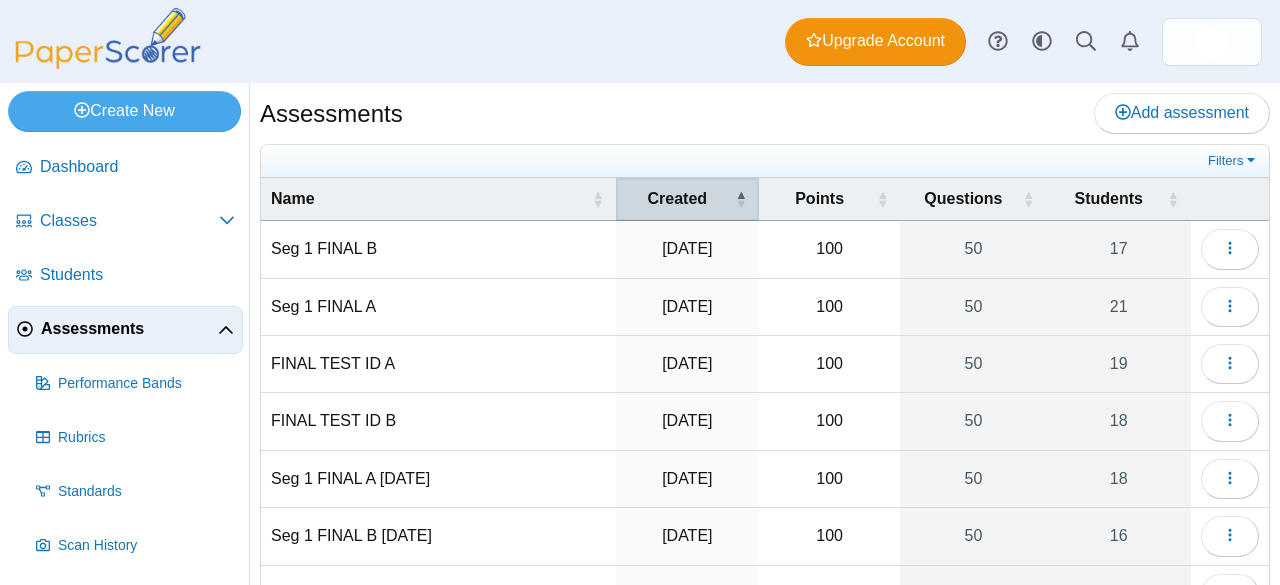 click on "Created" at bounding box center (678, 198) 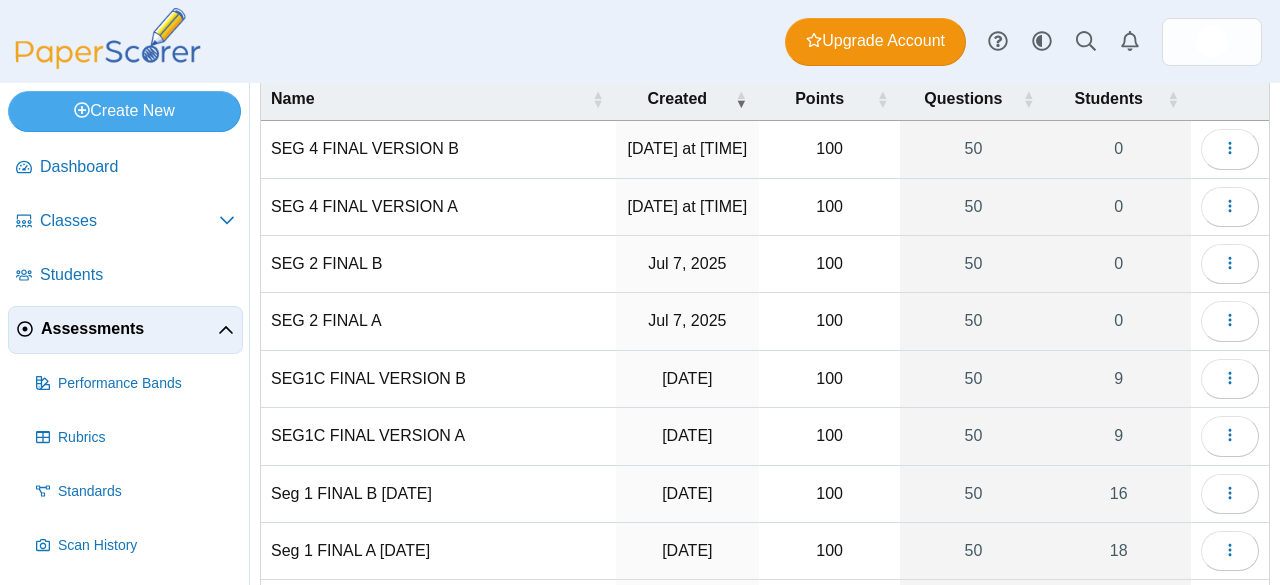 scroll, scrollTop: 200, scrollLeft: 0, axis: vertical 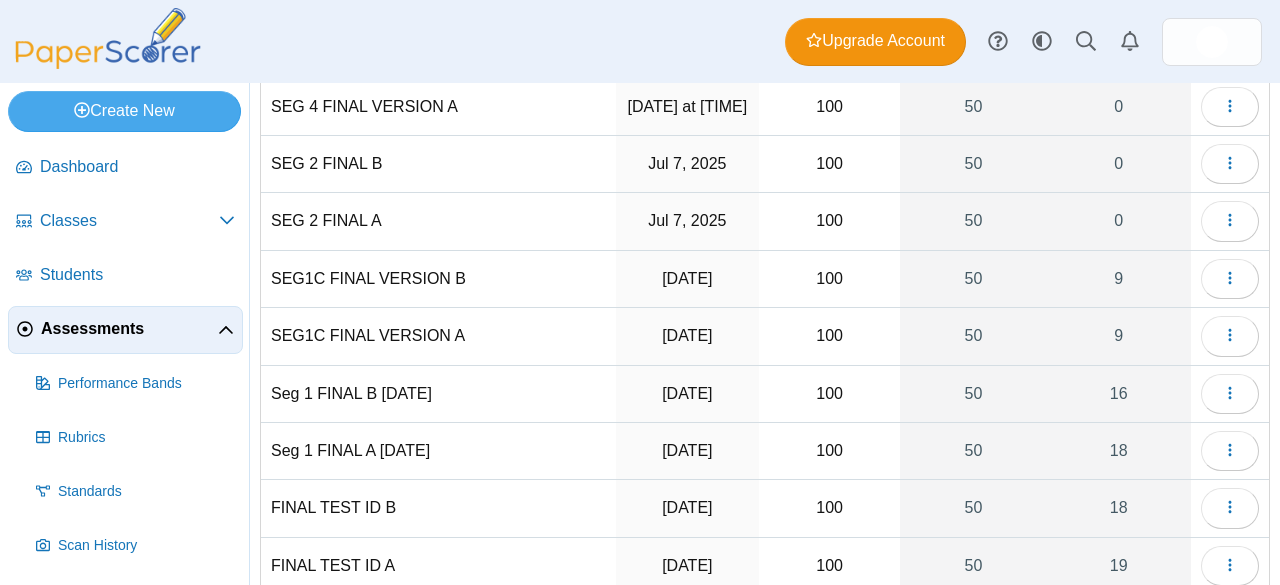click on "SEG1C FINAL VERSION A" at bounding box center (438, 336) 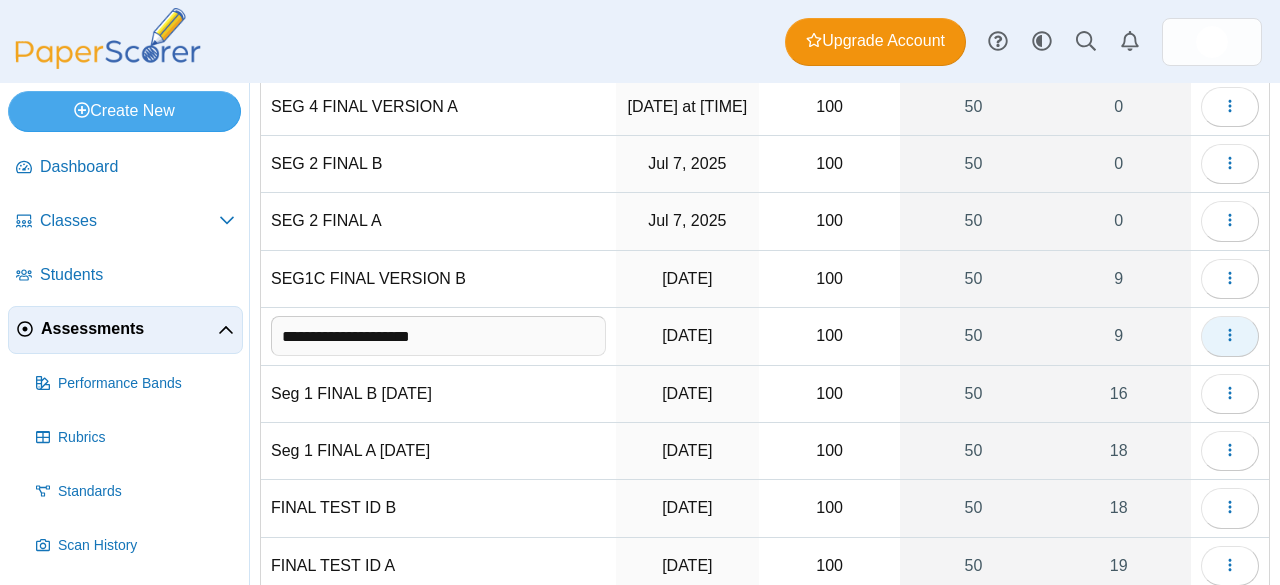 click at bounding box center (1230, 336) 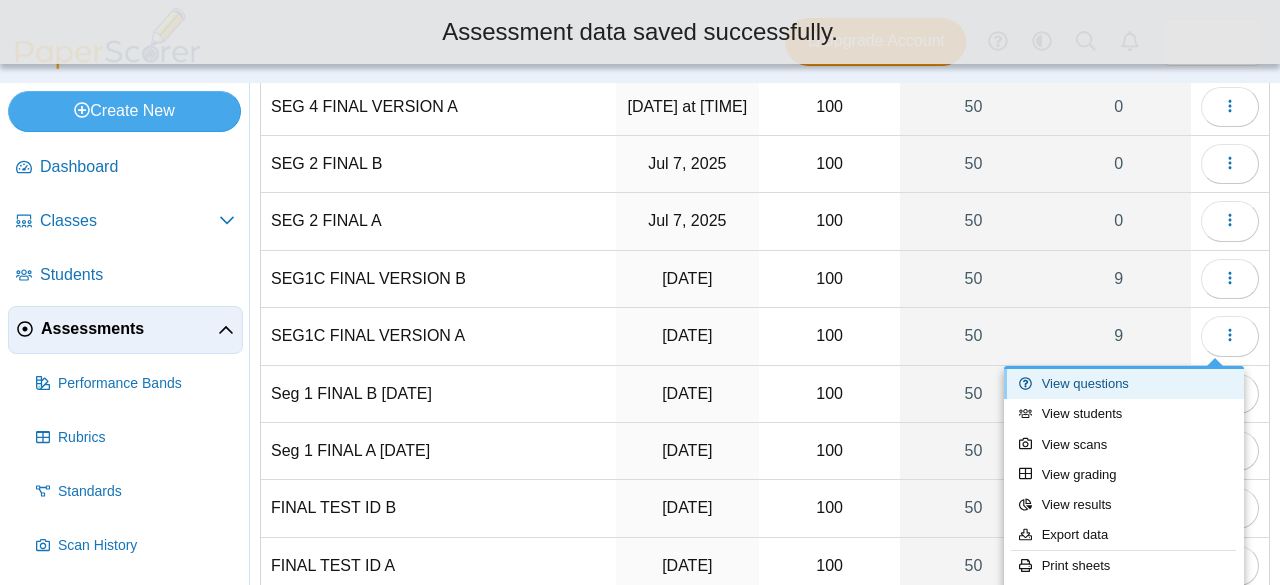 click on "View questions" at bounding box center (1124, 384) 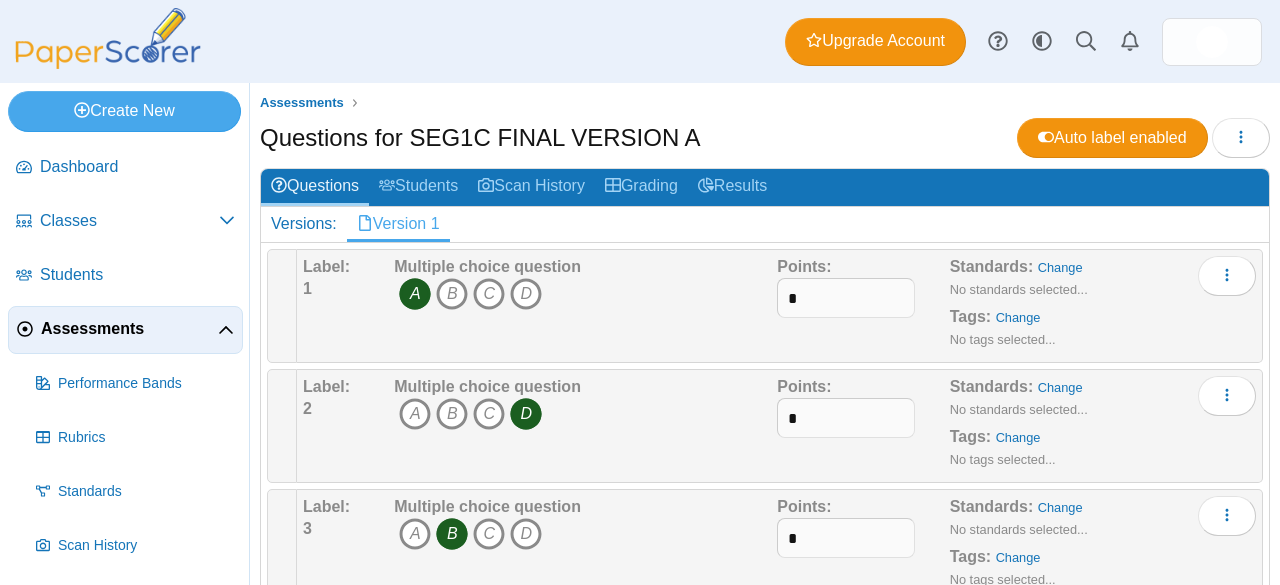 scroll, scrollTop: 0, scrollLeft: 0, axis: both 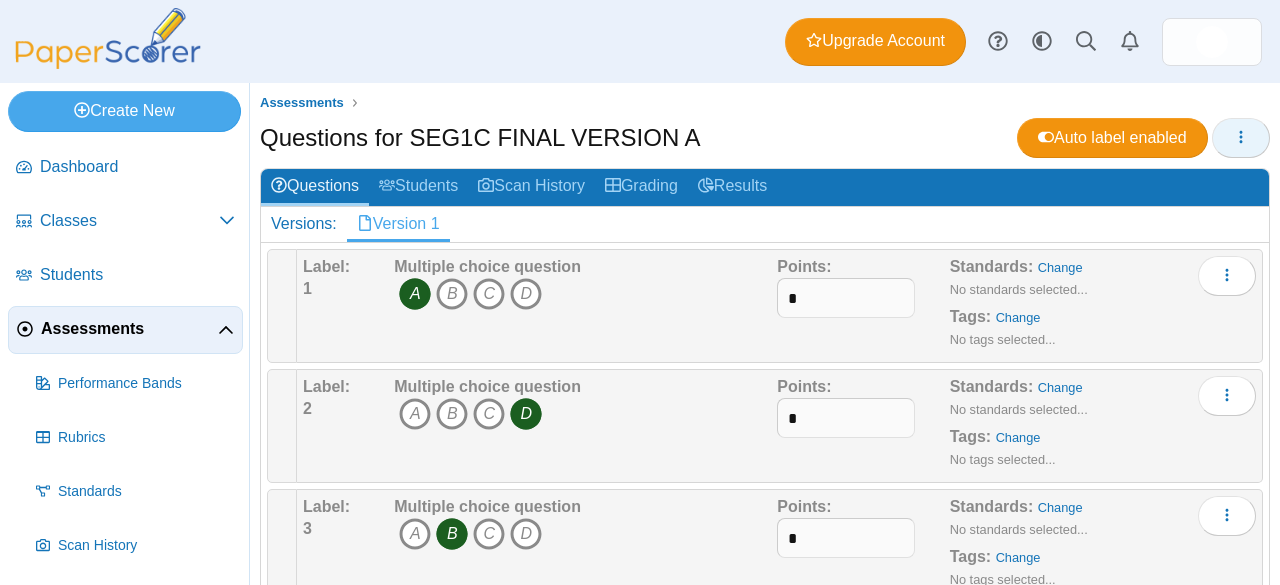 click at bounding box center [1241, 138] 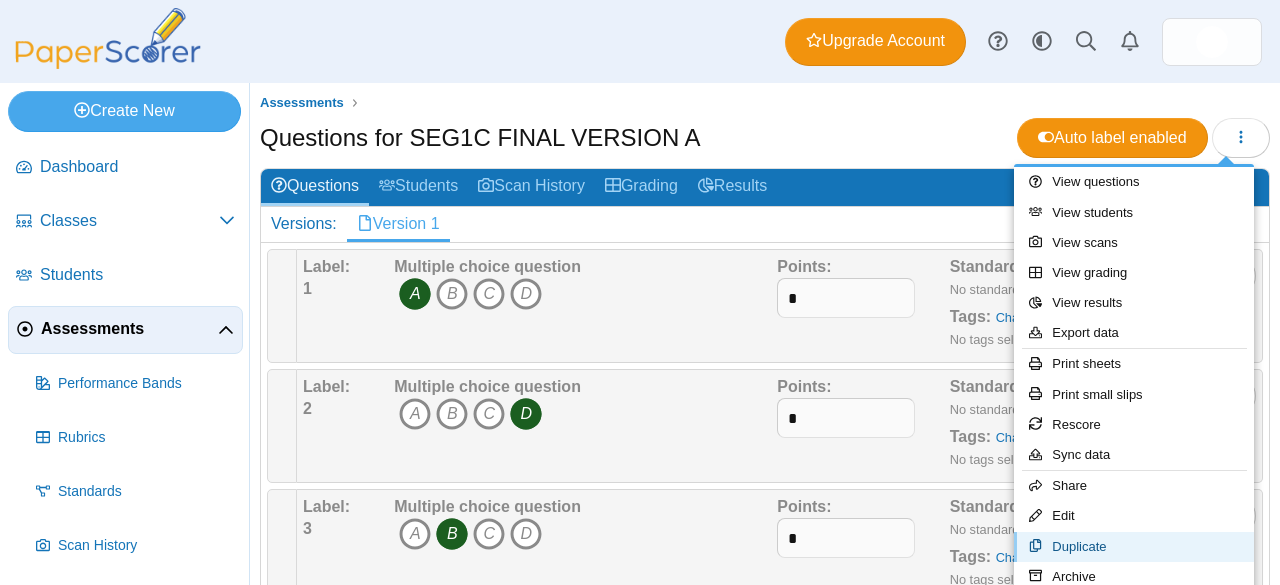 click on "Duplicate" at bounding box center [1134, 547] 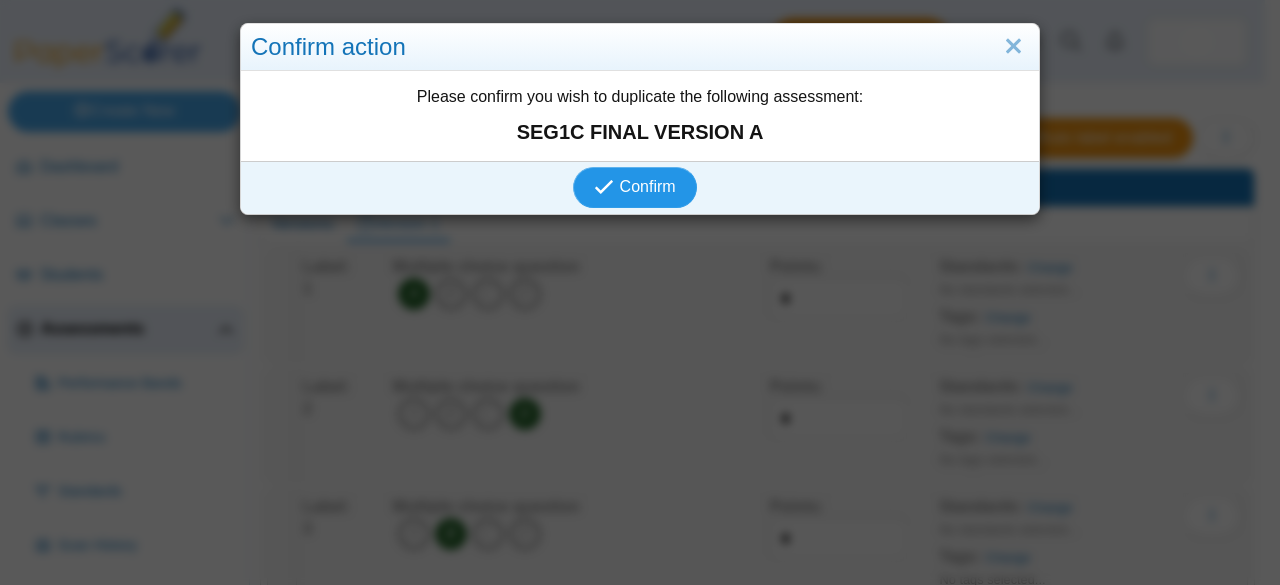 click 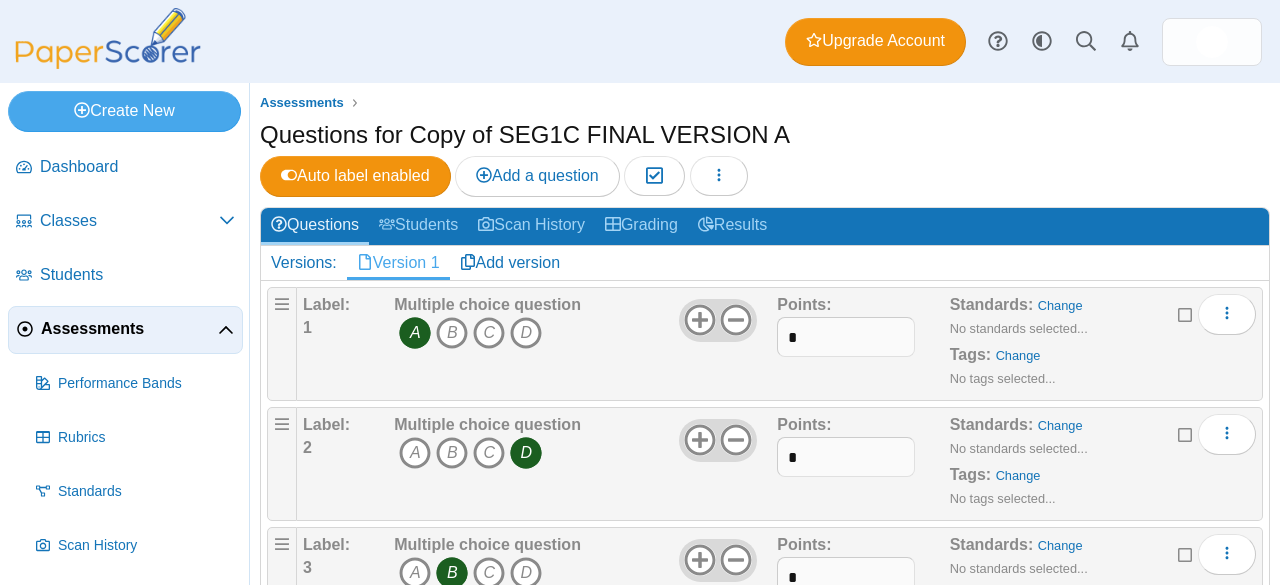 scroll, scrollTop: 0, scrollLeft: 0, axis: both 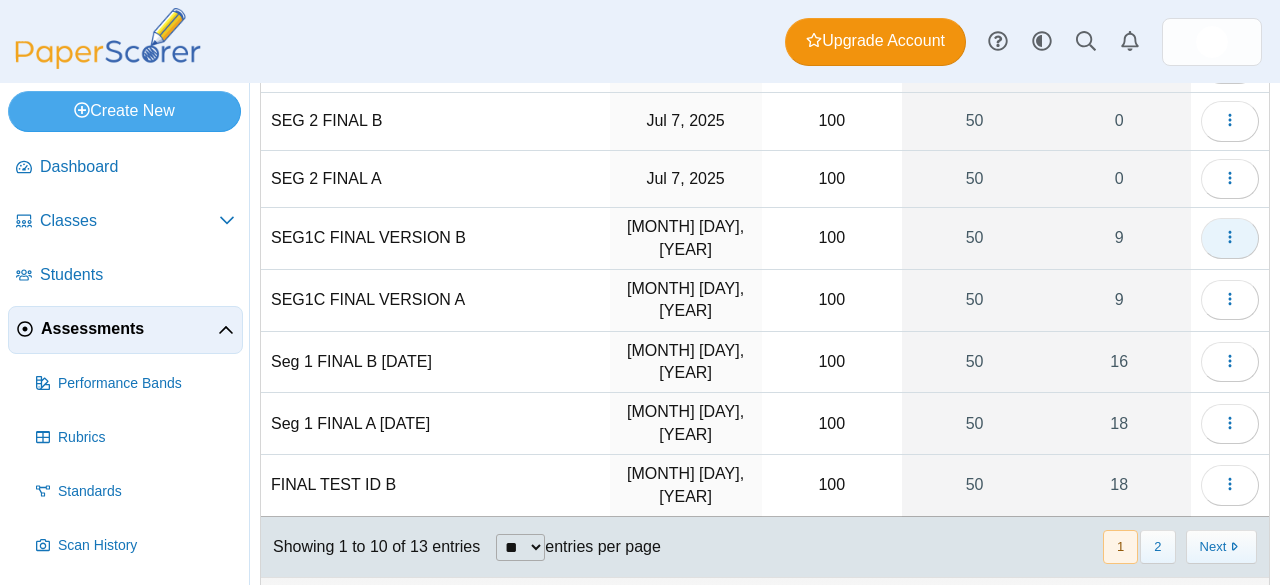 click at bounding box center (1230, 238) 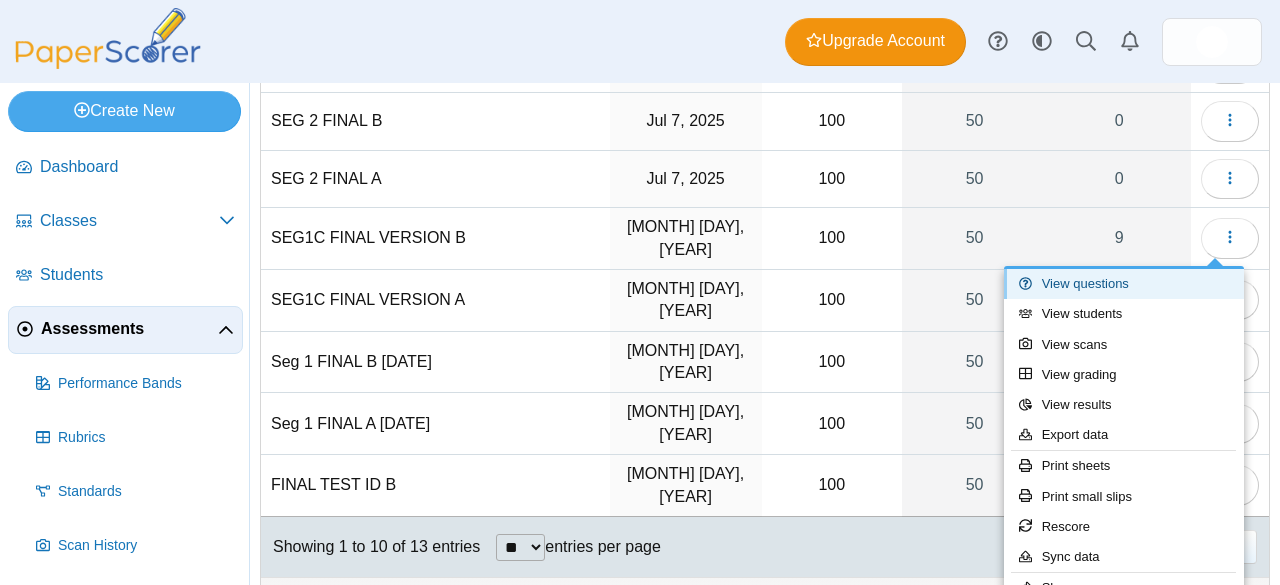 click on "View questions" at bounding box center [1124, 284] 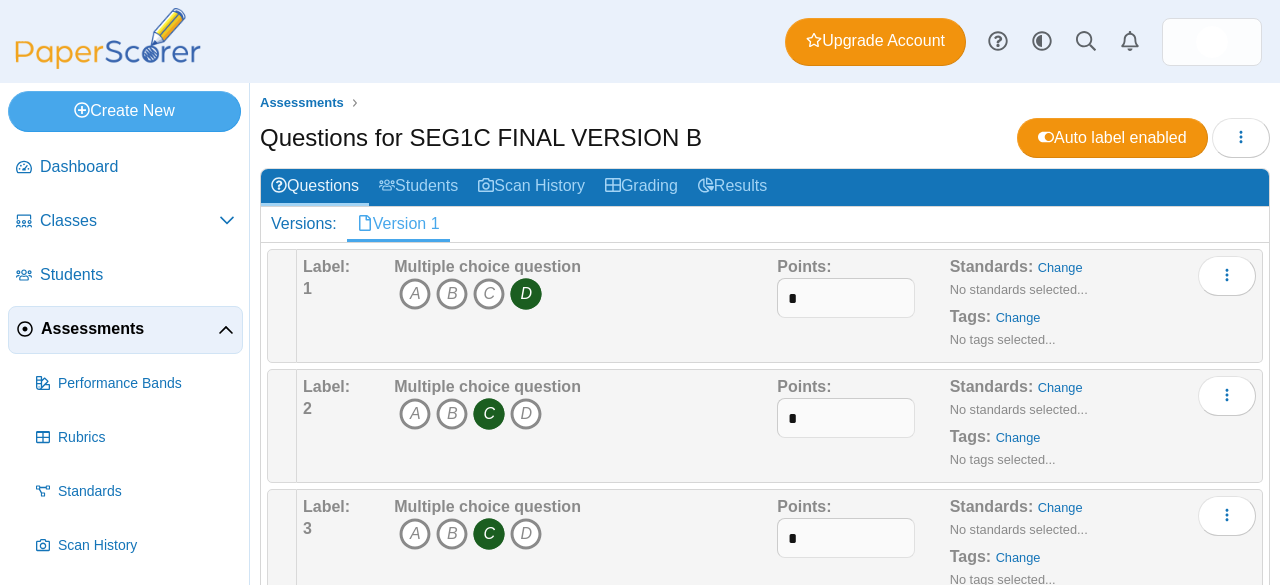 scroll, scrollTop: 0, scrollLeft: 0, axis: both 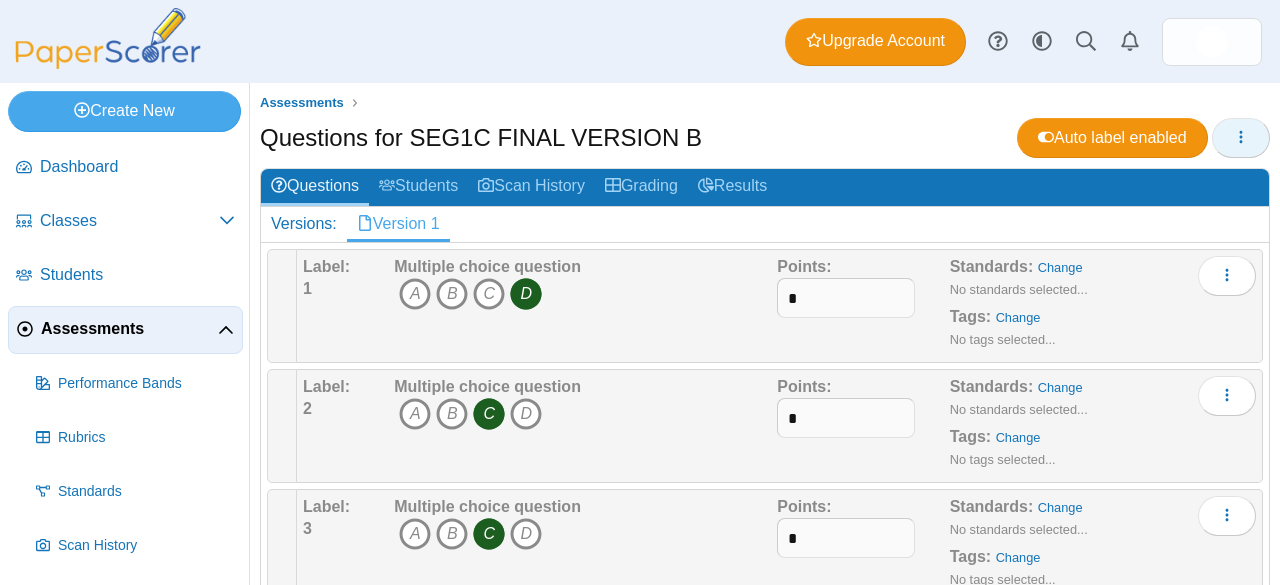 click 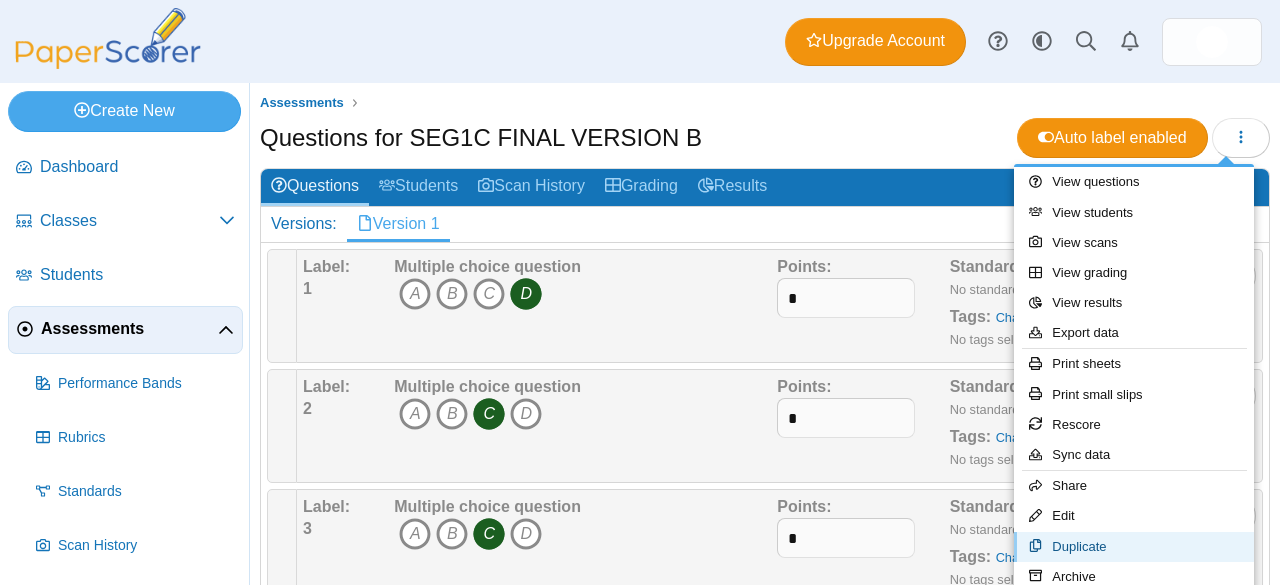 click on "Duplicate" at bounding box center [1134, 547] 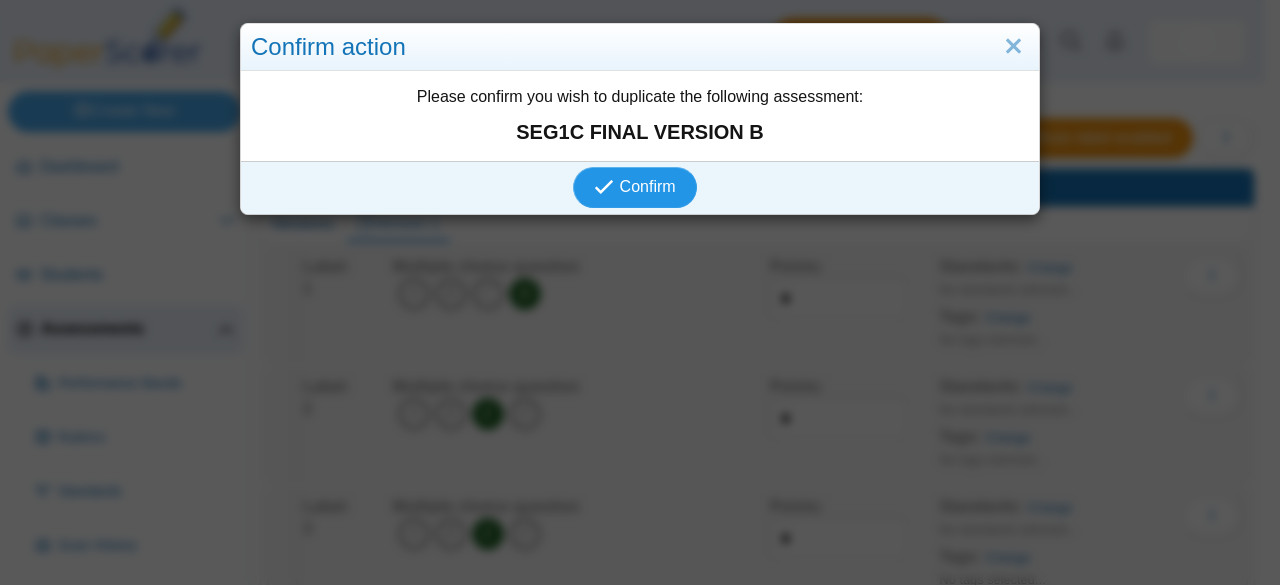 click on "Confirm" at bounding box center [648, 186] 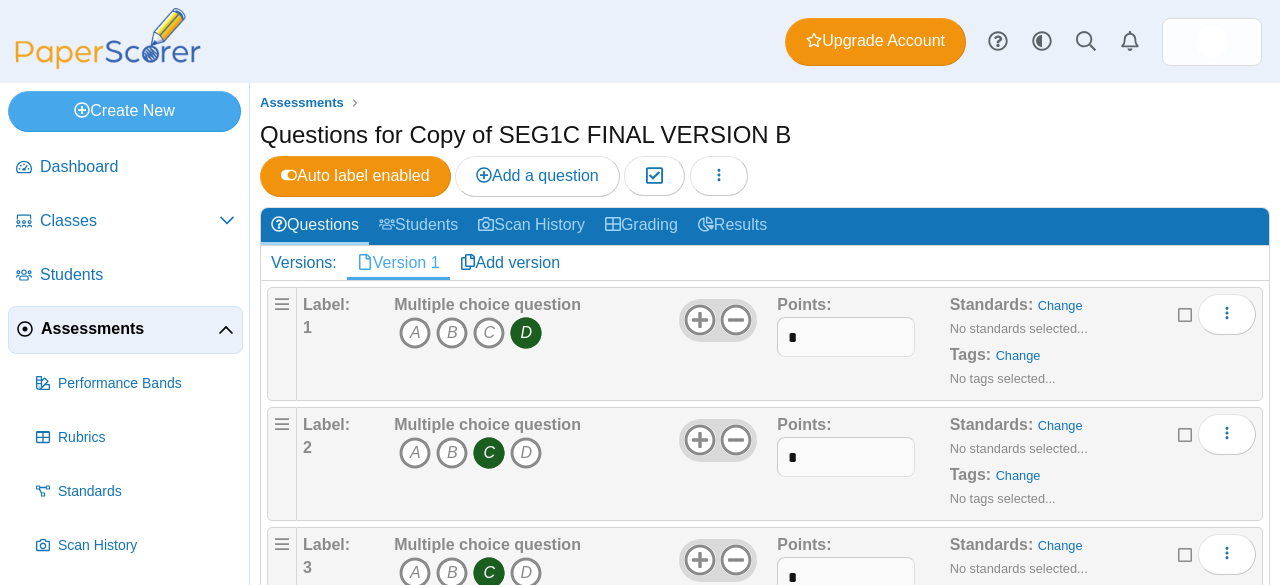 scroll, scrollTop: 0, scrollLeft: 0, axis: both 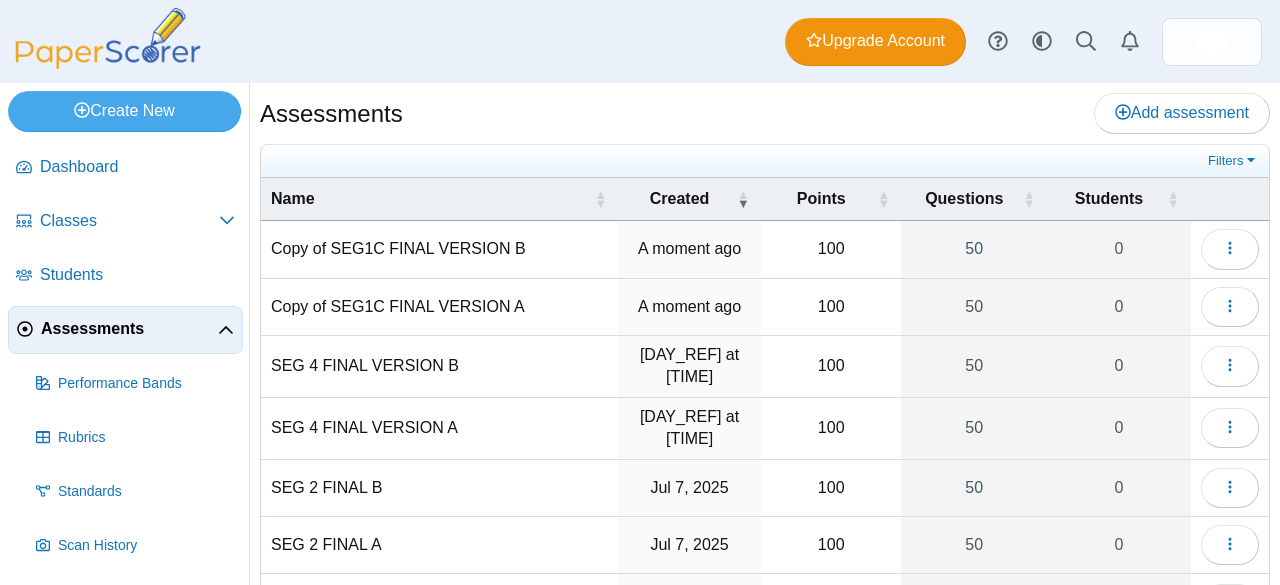 click on "Copy of SEG1C FINAL VERSION B" at bounding box center (439, 249) 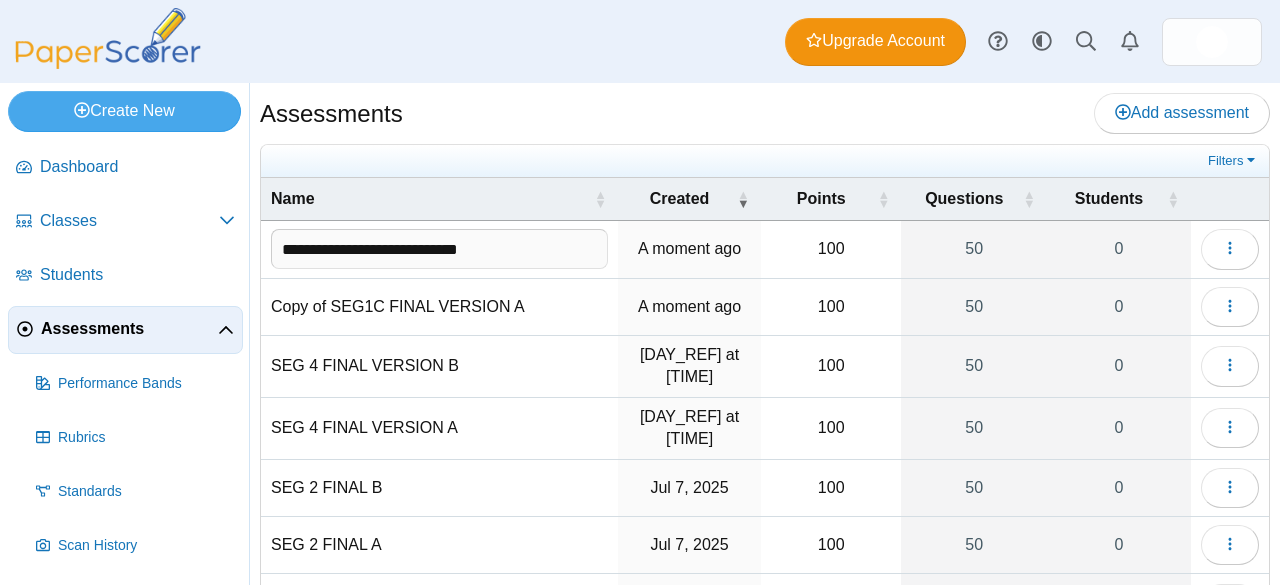 drag, startPoint x: 340, startPoint y: 246, endPoint x: 279, endPoint y: 257, distance: 61.983868 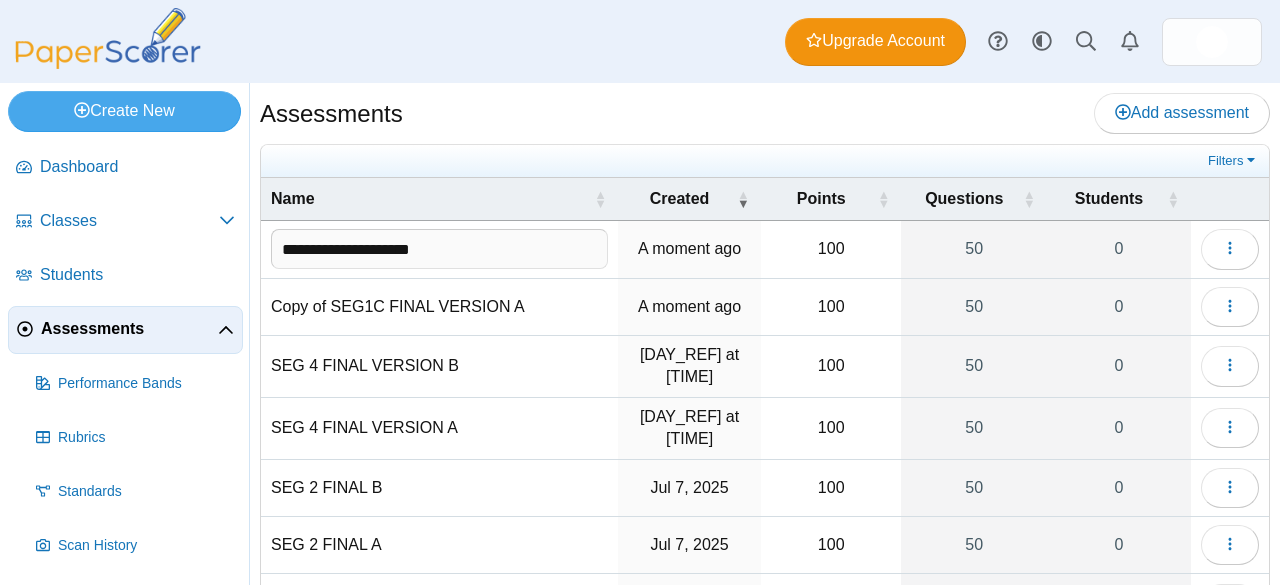 click on "**********" at bounding box center [439, 249] 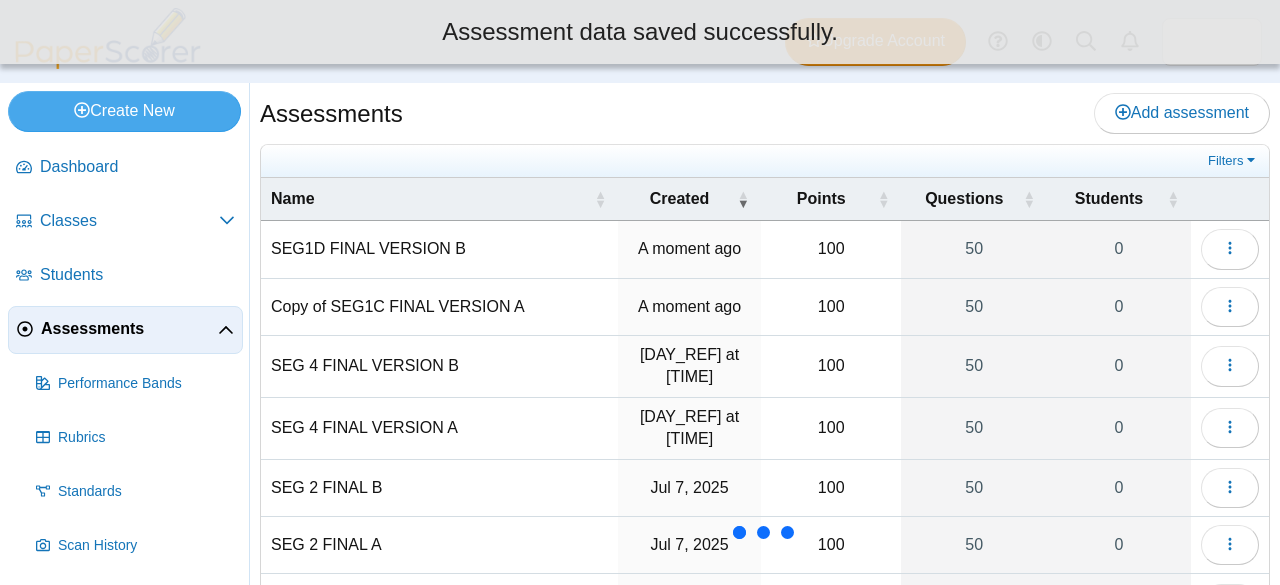 click on "Copy of SEG1C FINAL VERSION A" at bounding box center [439, 307] 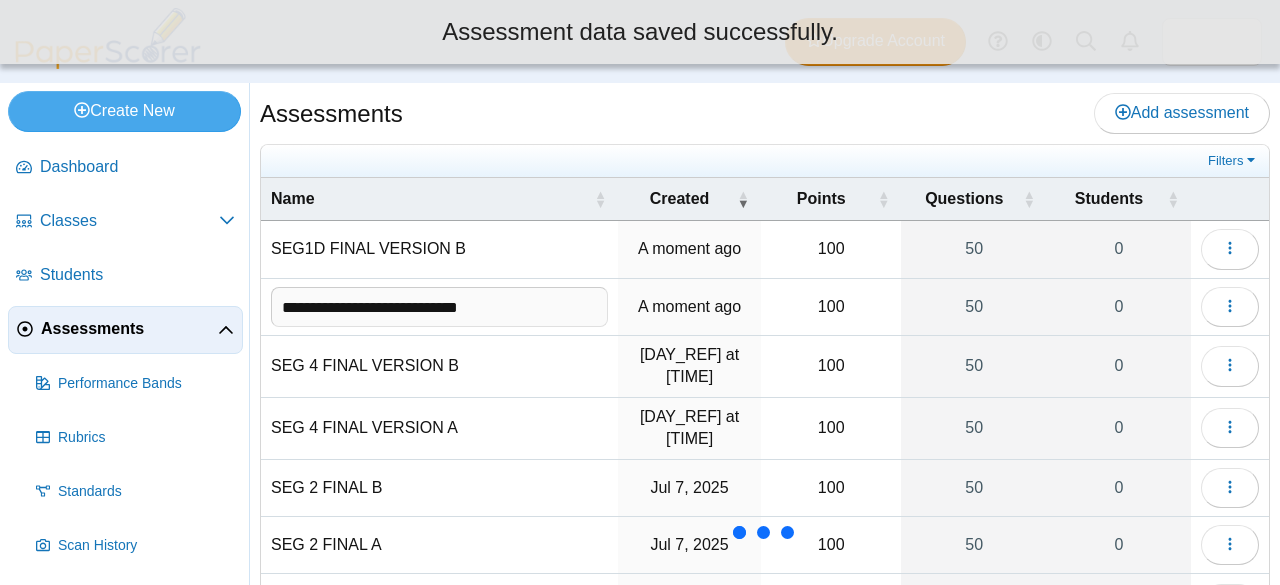 drag, startPoint x: 338, startPoint y: 299, endPoint x: 264, endPoint y: 305, distance: 74.24284 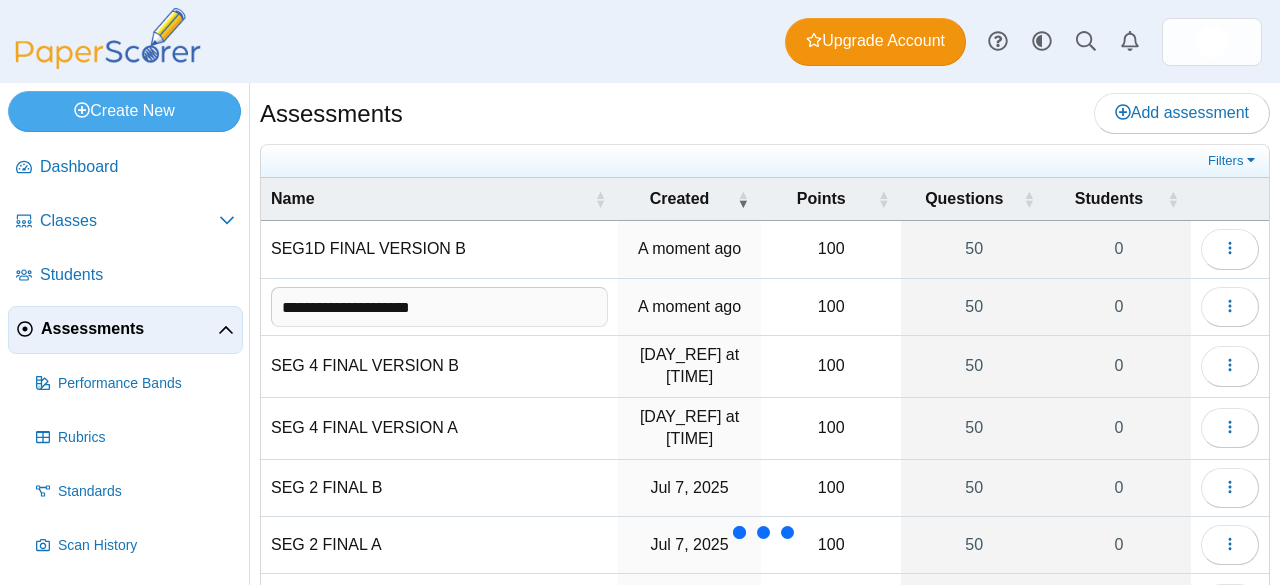 click on "**********" at bounding box center [439, 307] 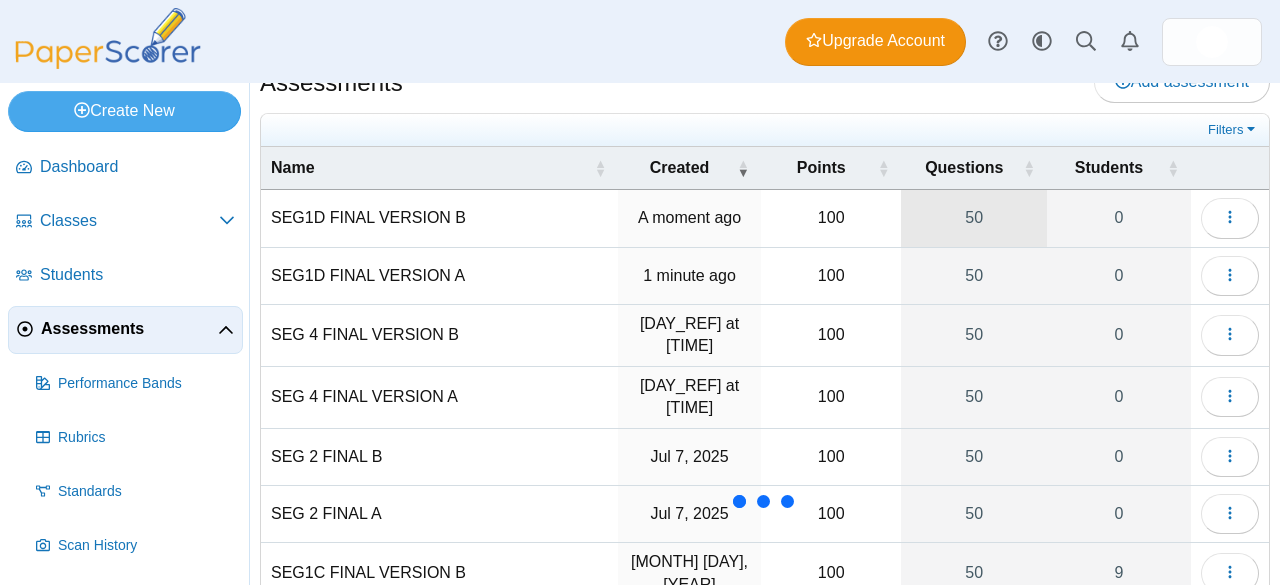 scroll, scrollTop: 0, scrollLeft: 0, axis: both 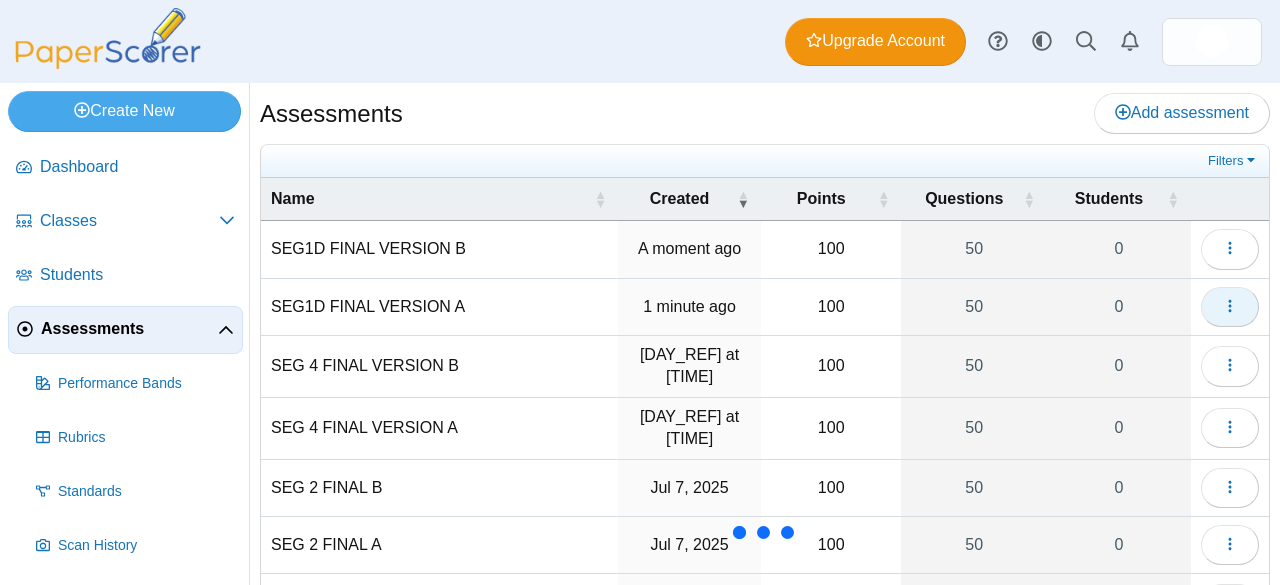 click at bounding box center (1230, 307) 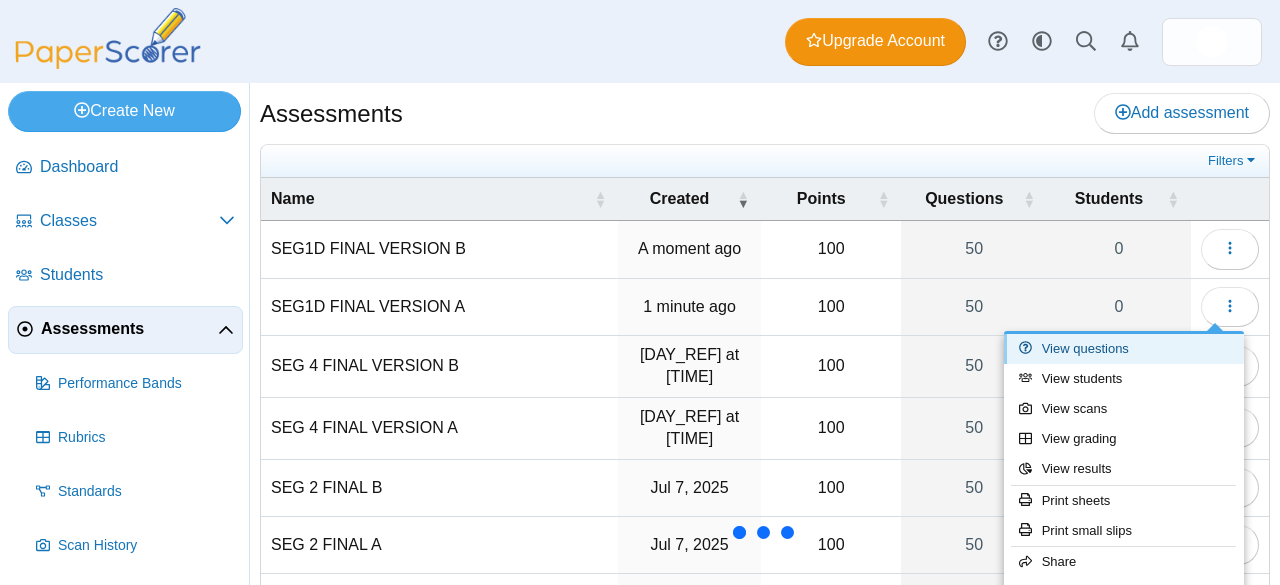 click on "View questions" at bounding box center (1124, 349) 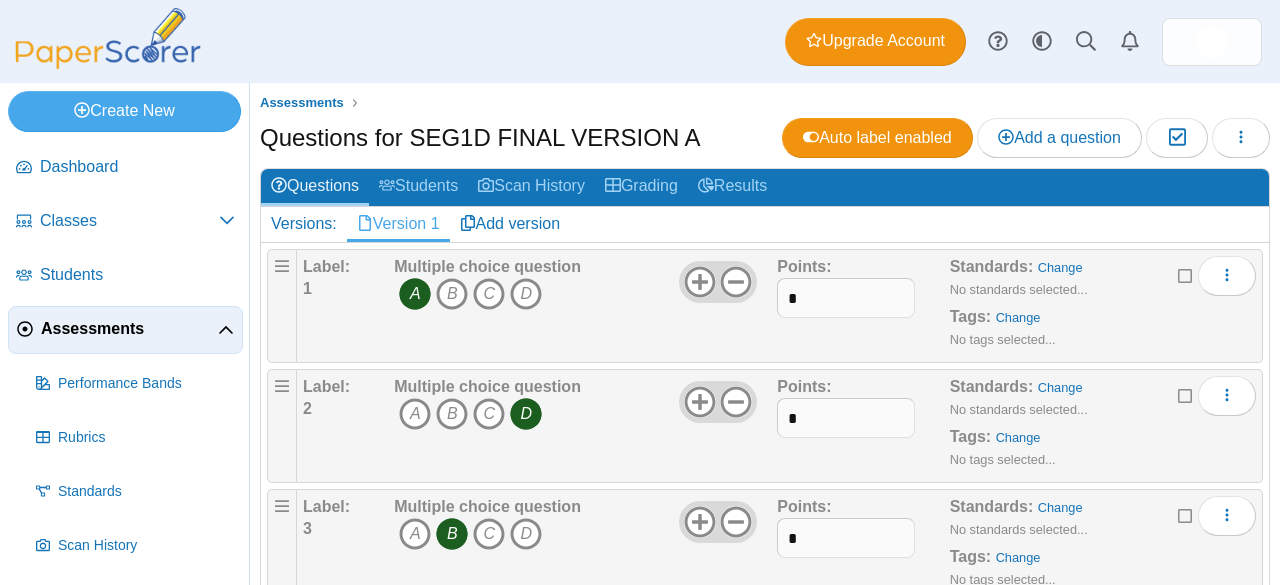 scroll, scrollTop: 0, scrollLeft: 0, axis: both 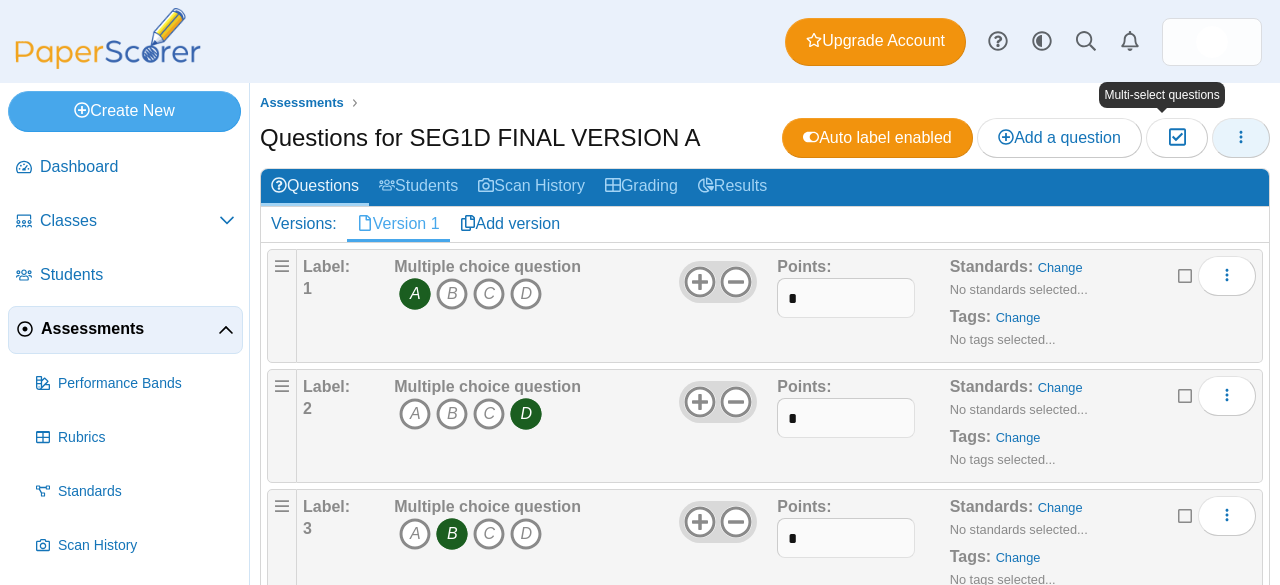 click at bounding box center [1241, 138] 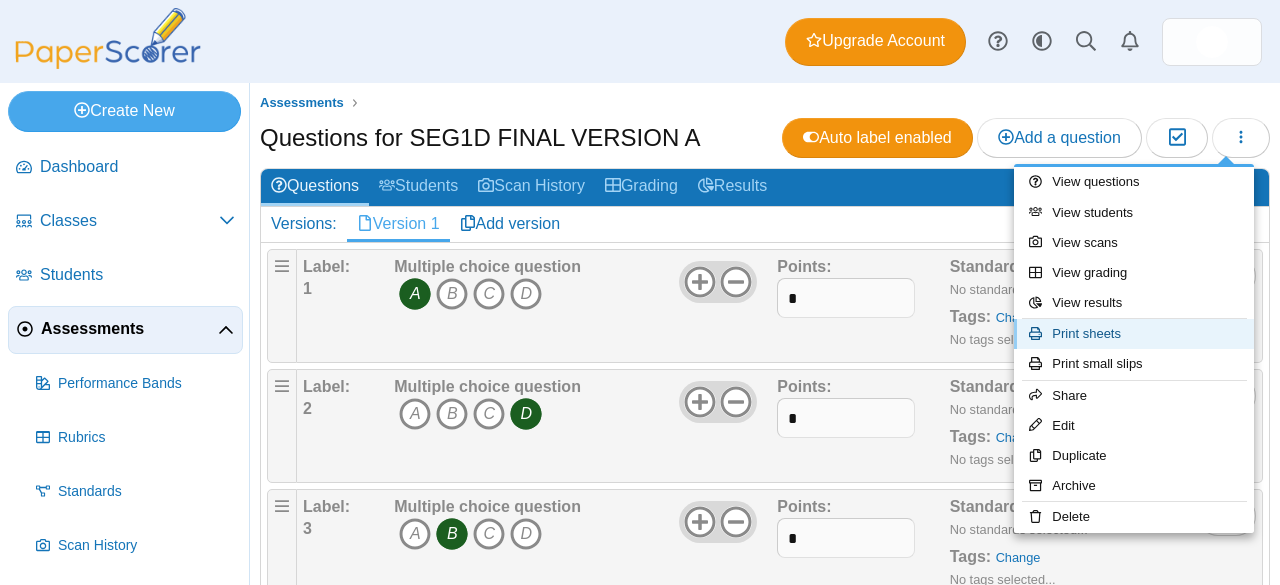 click on "Print sheets" at bounding box center [1134, 334] 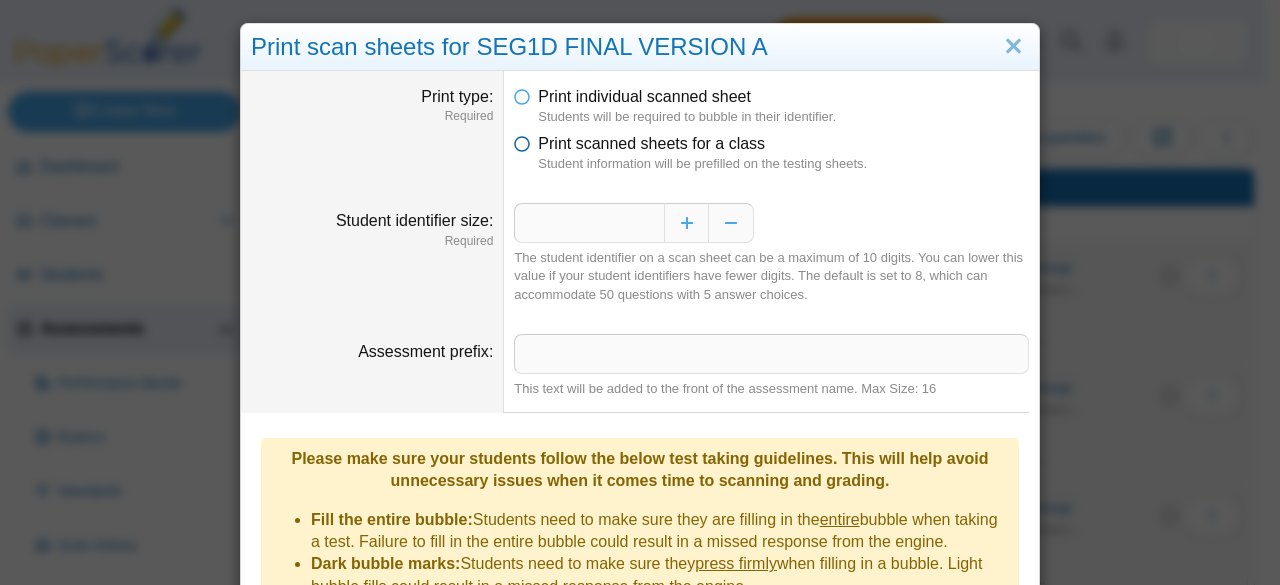 click at bounding box center [522, 140] 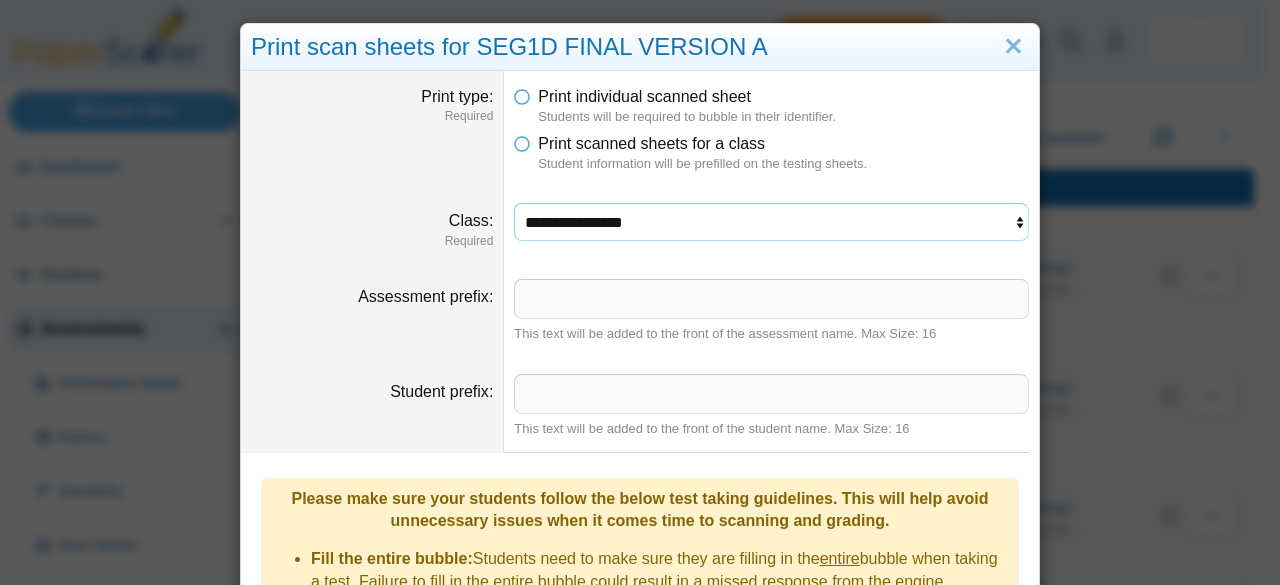 click on "**********" at bounding box center (771, 222) 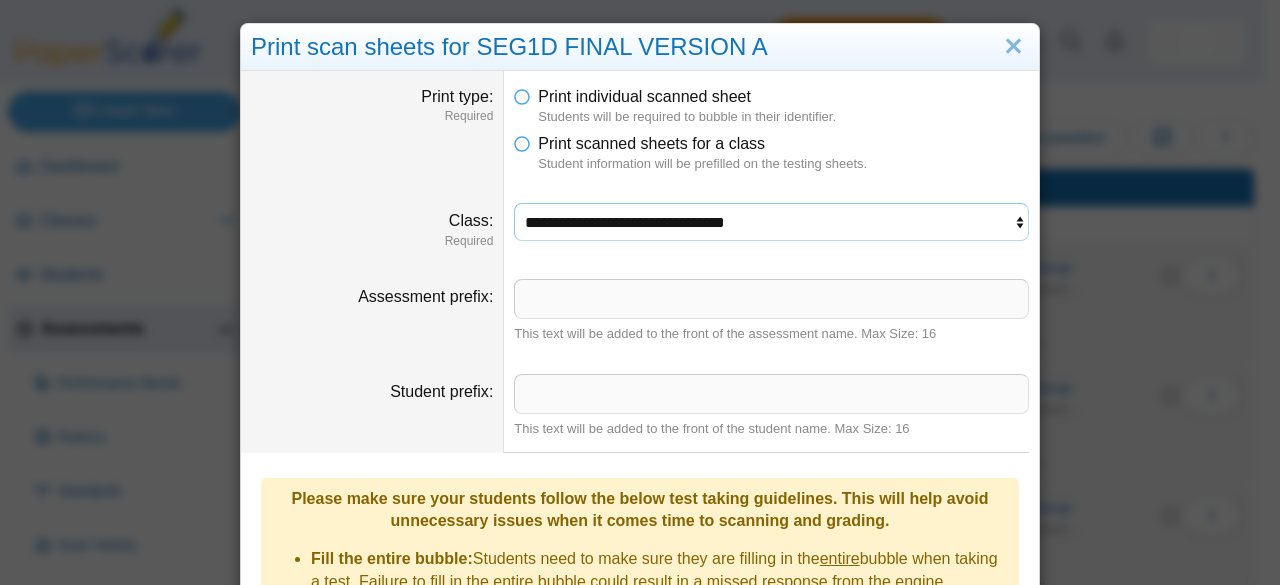 click on "**********" at bounding box center [771, 222] 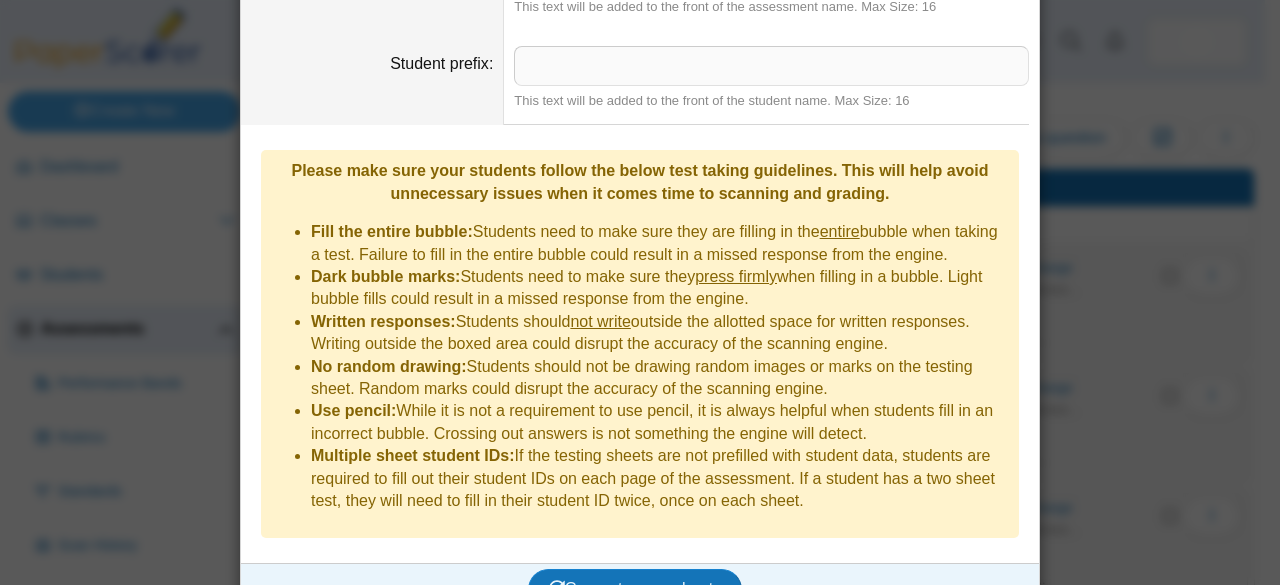 scroll, scrollTop: 415, scrollLeft: 0, axis: vertical 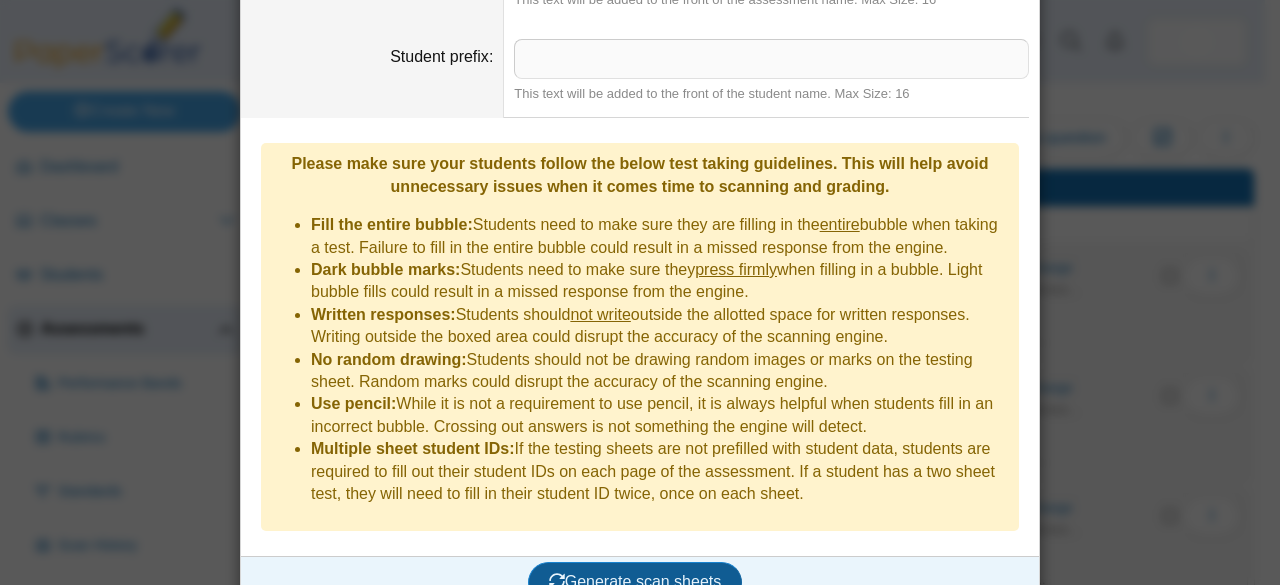 click on "Generate scan sheets" at bounding box center [635, 581] 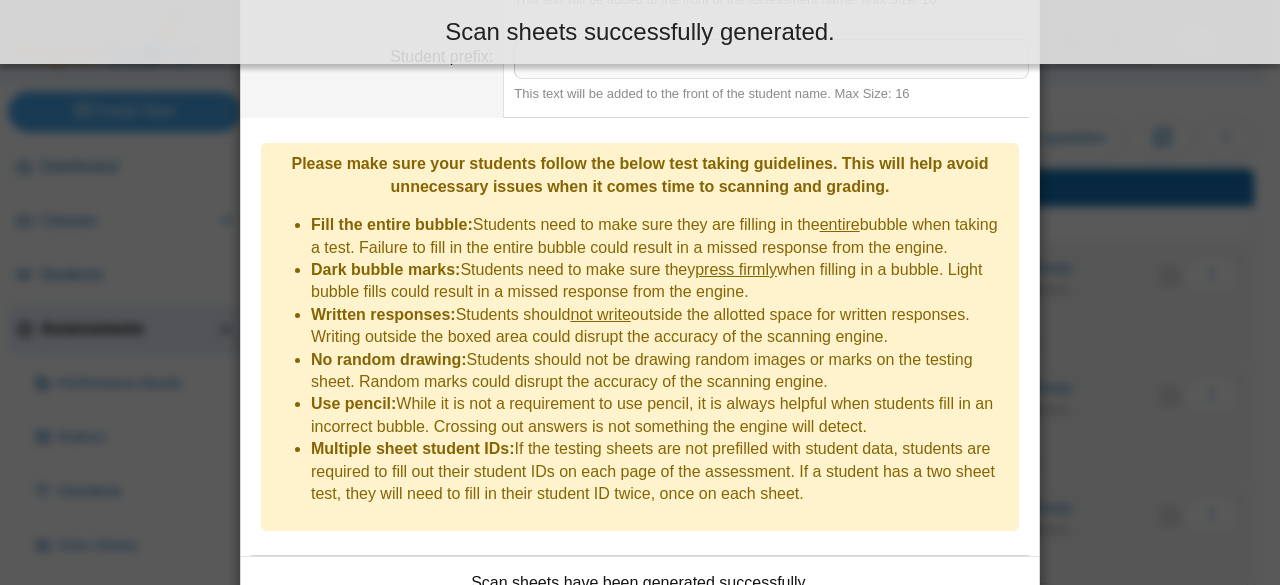 scroll, scrollTop: 575, scrollLeft: 0, axis: vertical 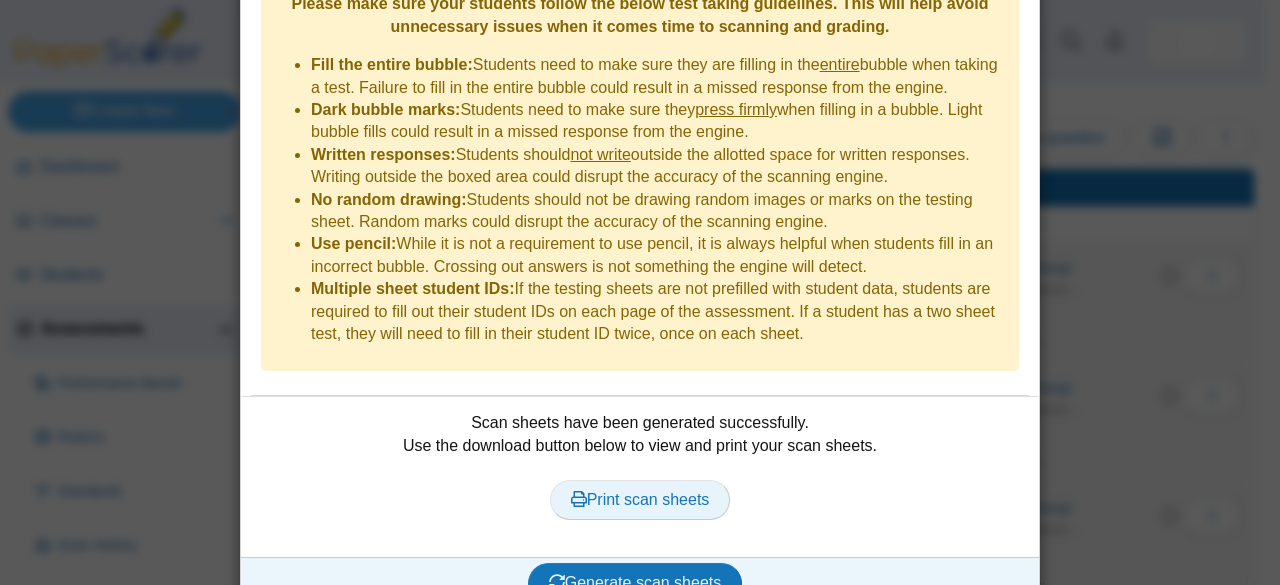 click on "Print scan sheets" at bounding box center [640, 499] 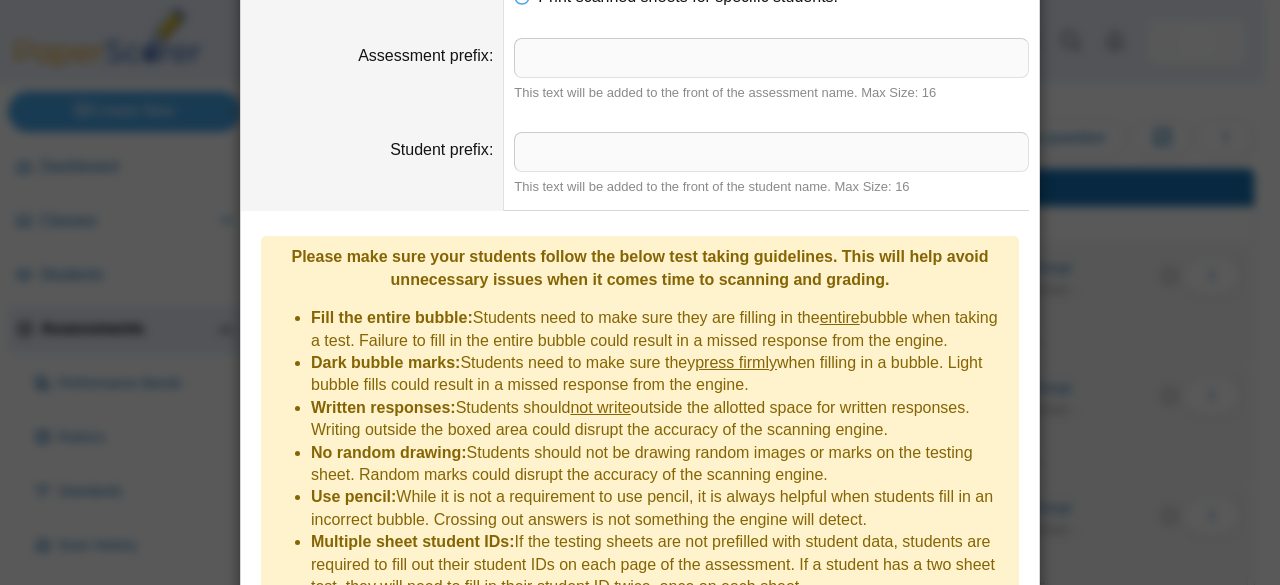 scroll, scrollTop: 0, scrollLeft: 0, axis: both 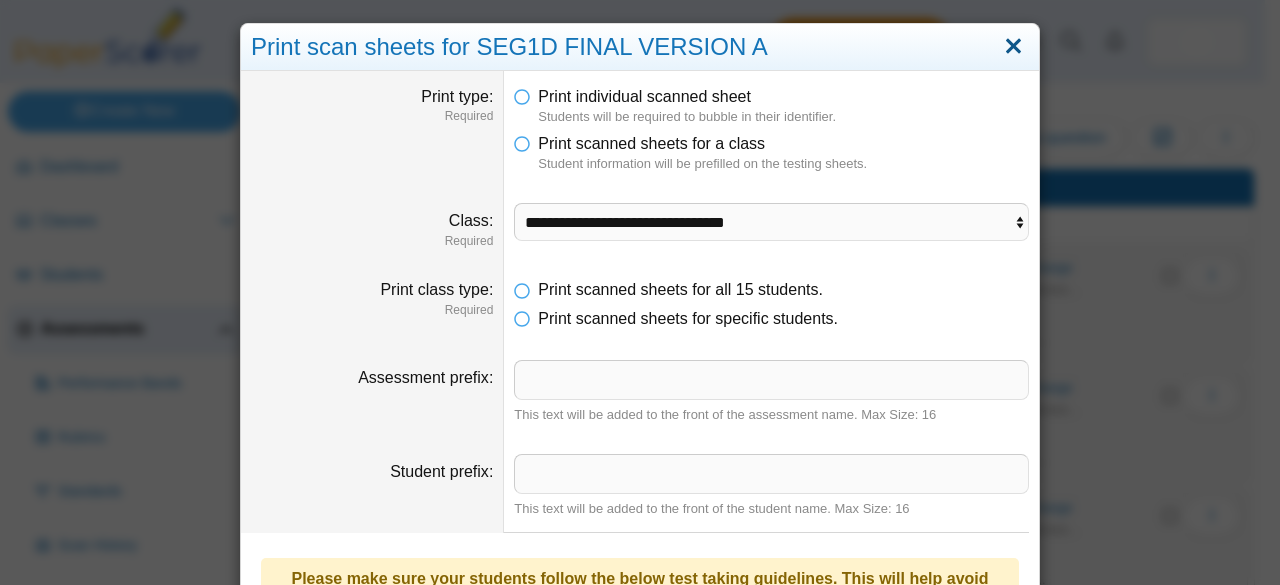 click at bounding box center [1013, 47] 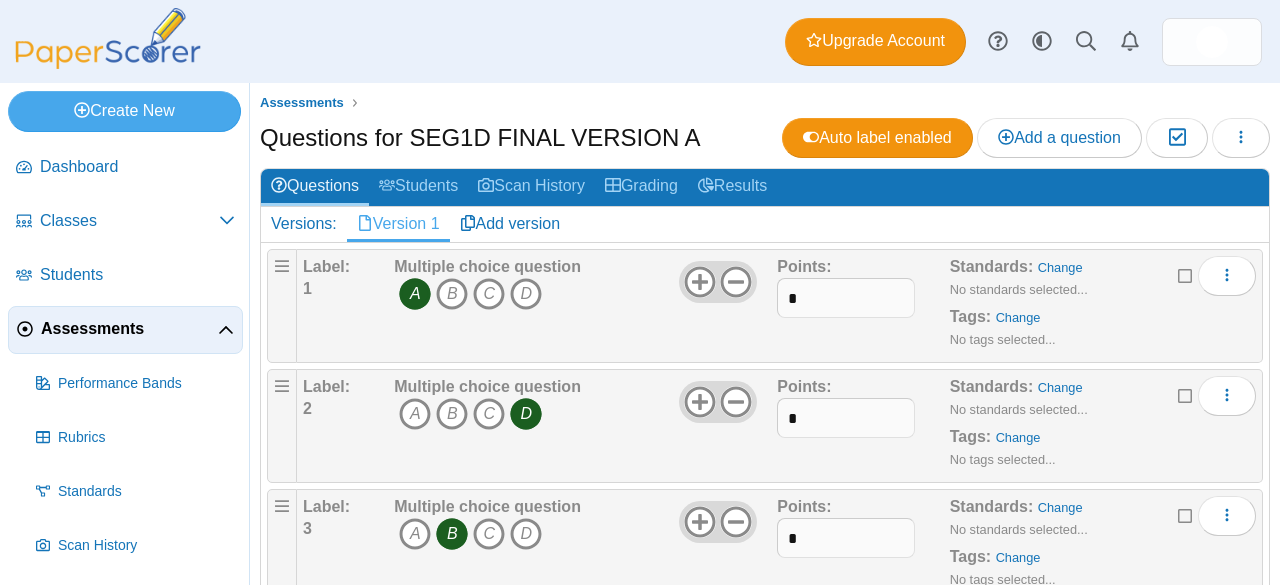click on "Assessments" at bounding box center [129, 329] 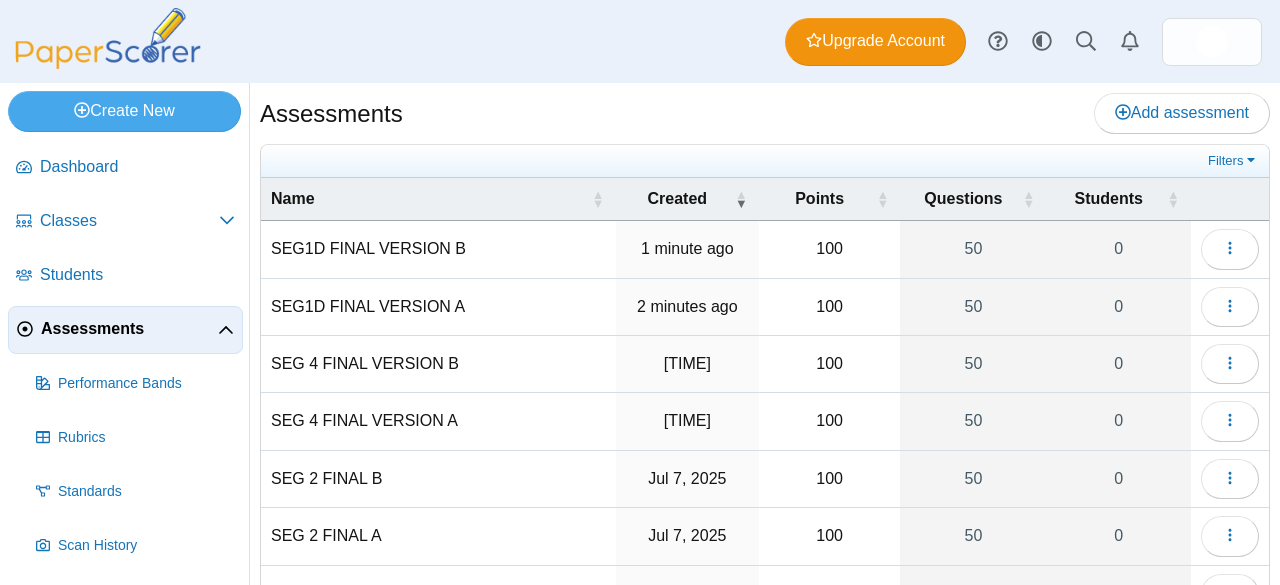 scroll, scrollTop: 0, scrollLeft: 0, axis: both 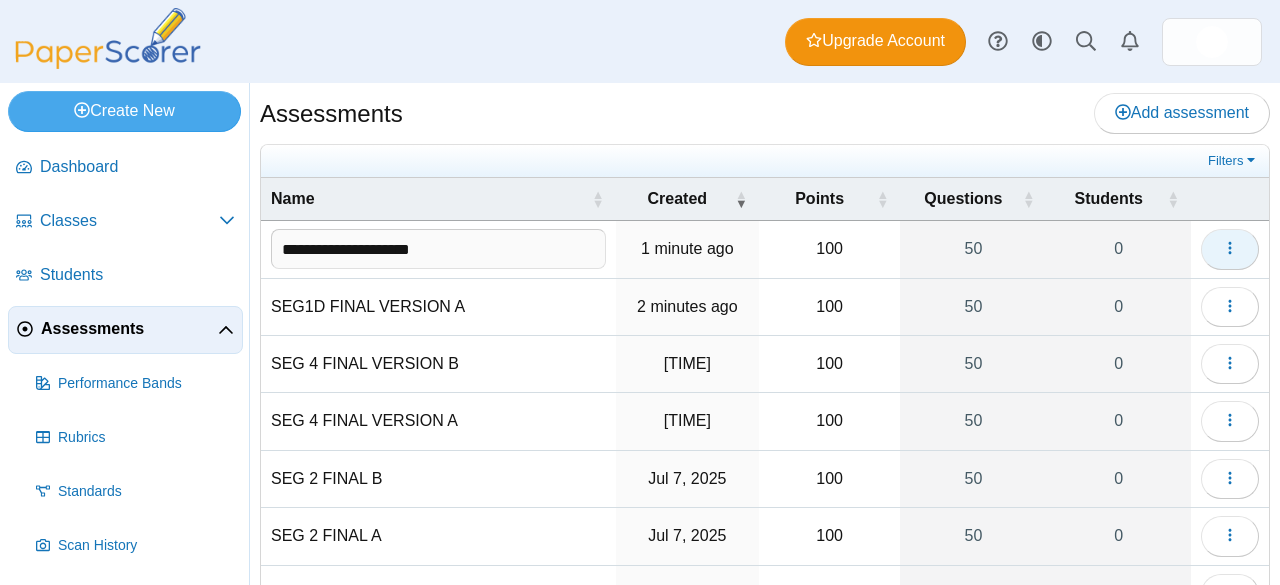 click at bounding box center (1230, 249) 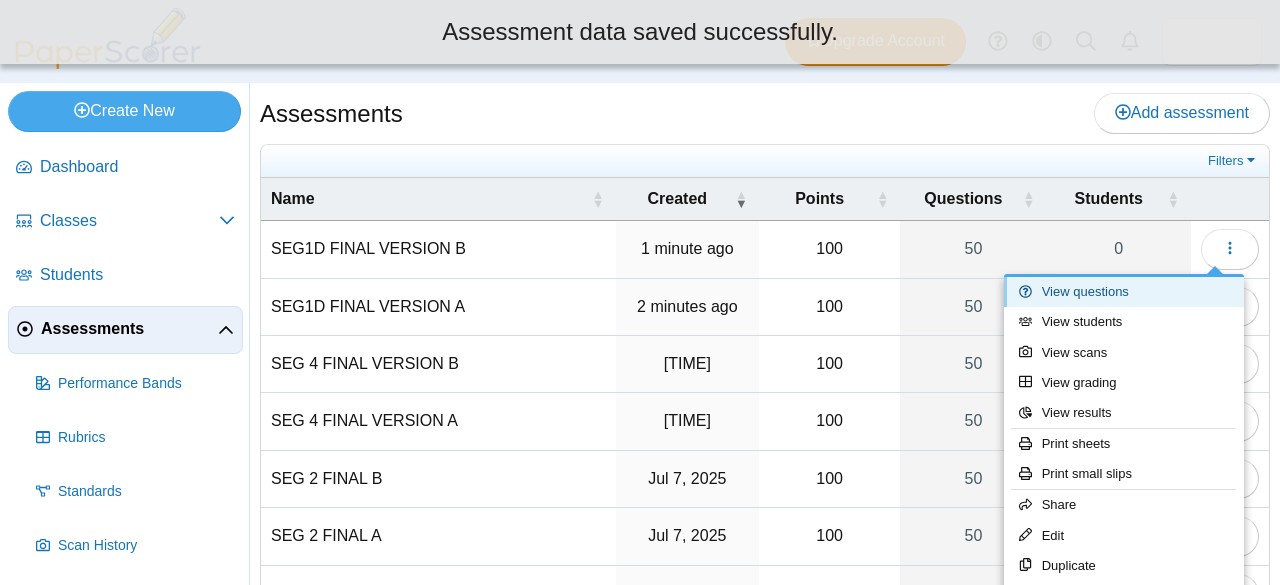 click on "View questions" at bounding box center [1124, 292] 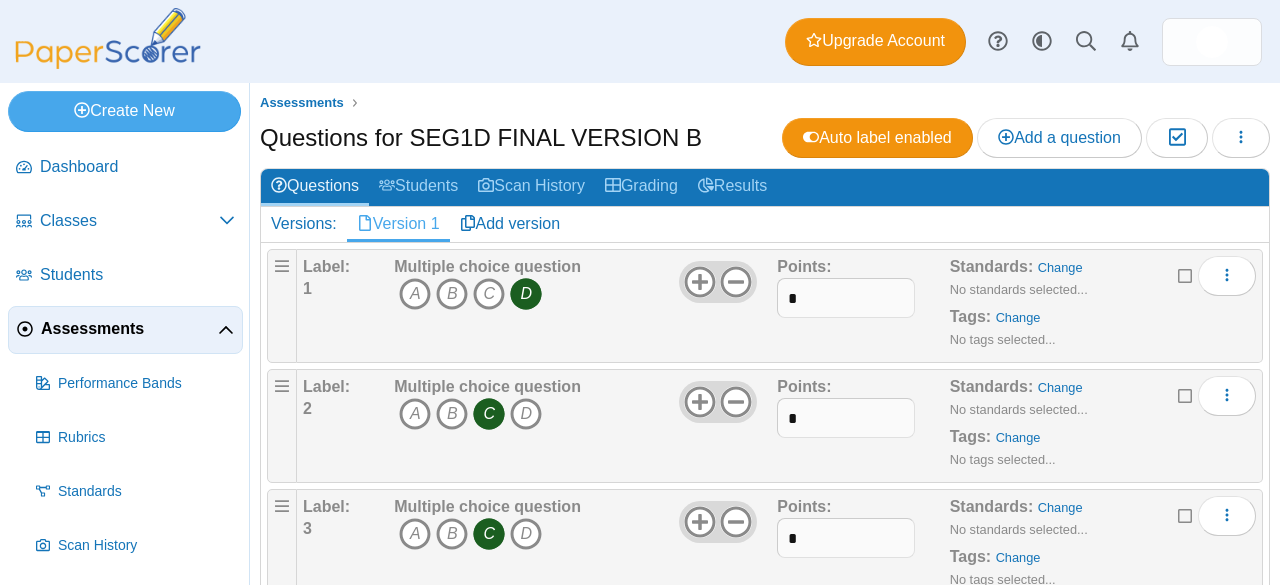 scroll, scrollTop: 0, scrollLeft: 0, axis: both 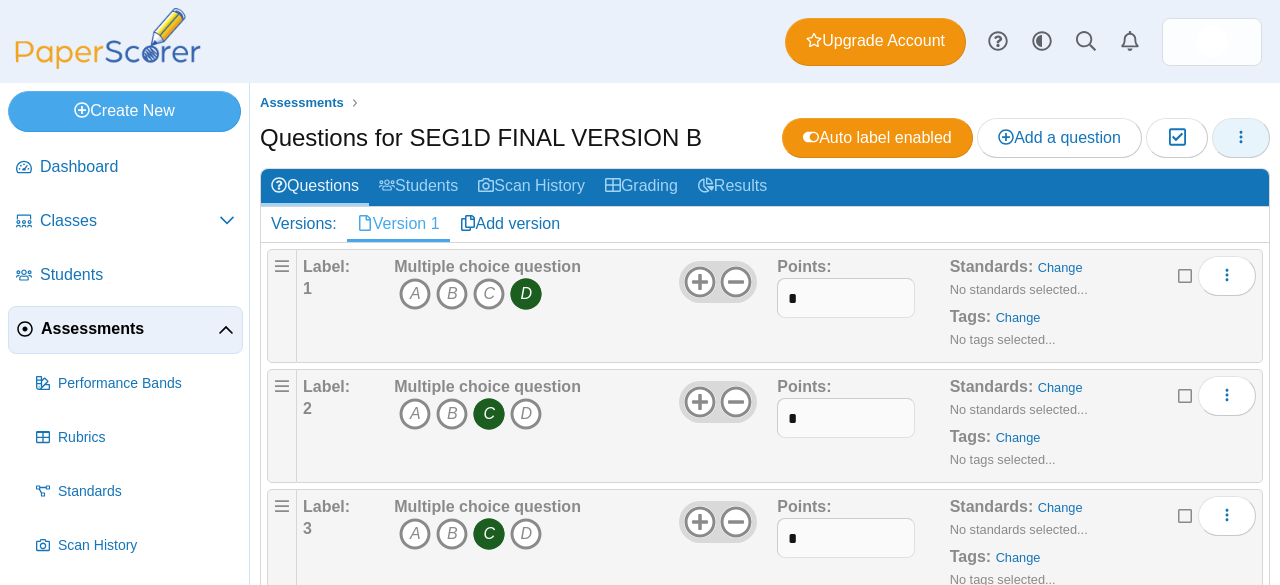 click at bounding box center [1241, 138] 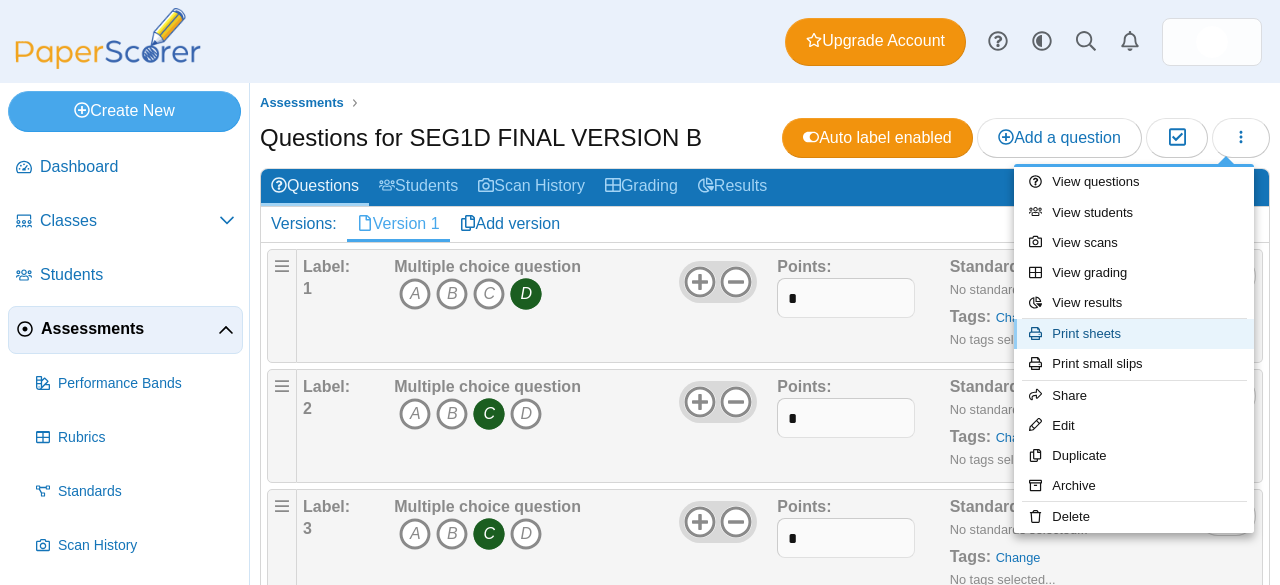 click on "Print sheets" at bounding box center (1134, 334) 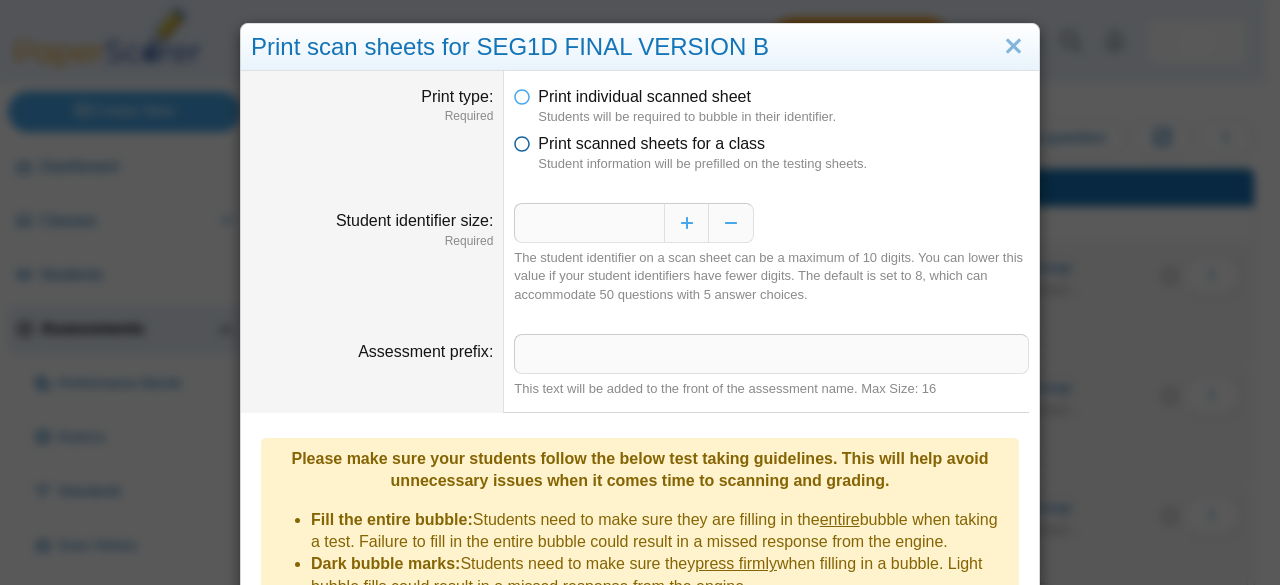 click at bounding box center (522, 140) 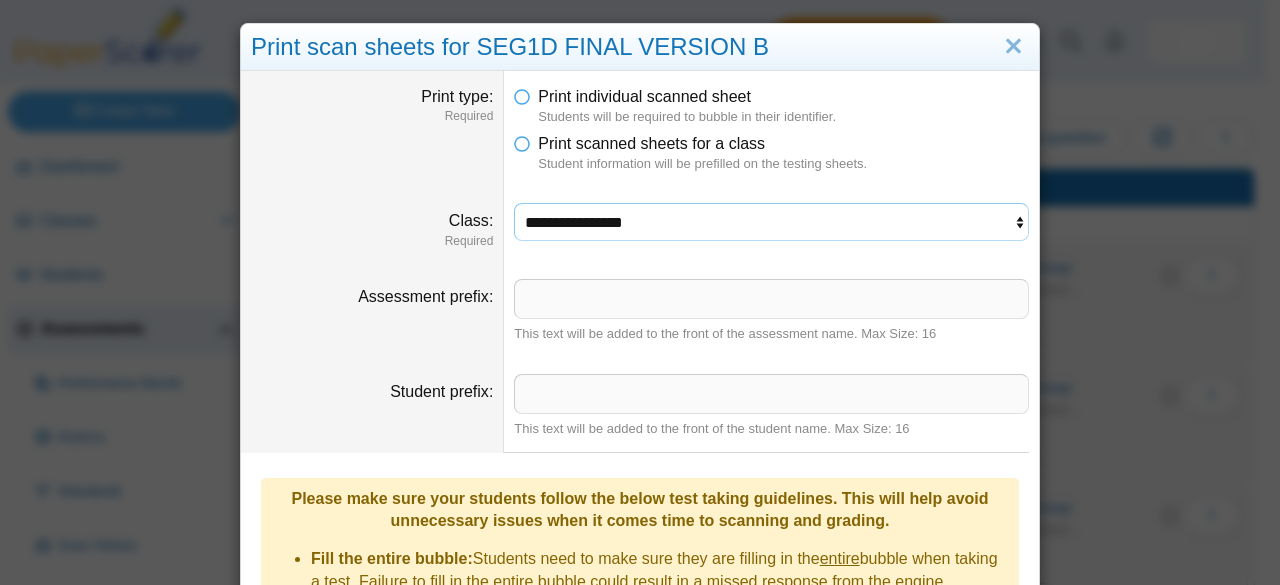 click on "**********" at bounding box center (771, 222) 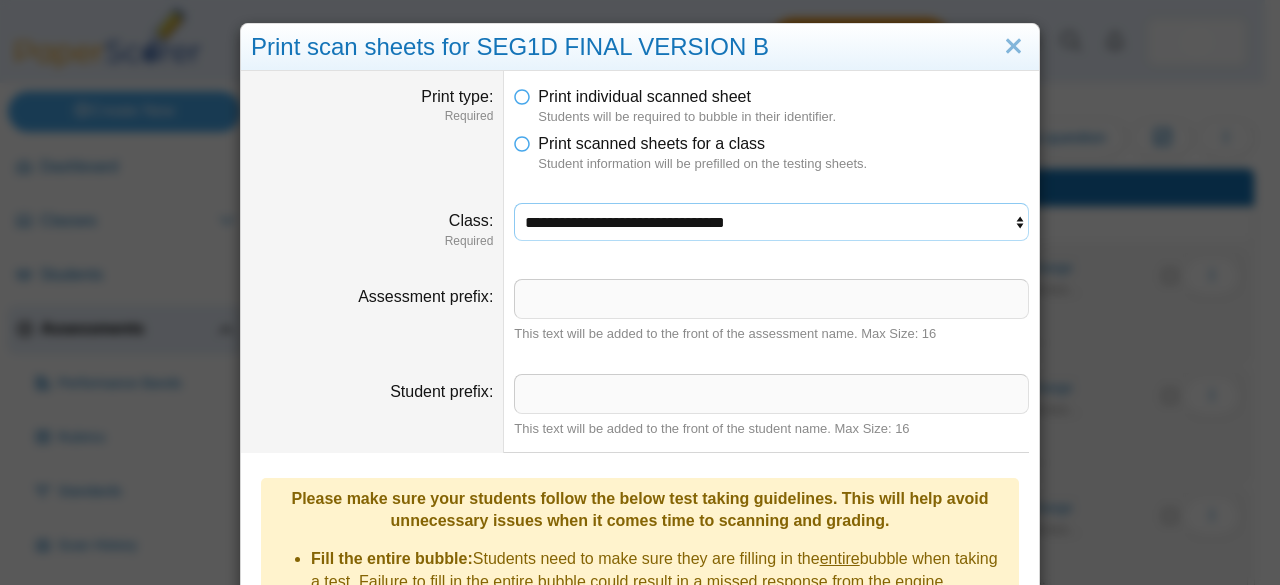 click on "**********" at bounding box center (771, 222) 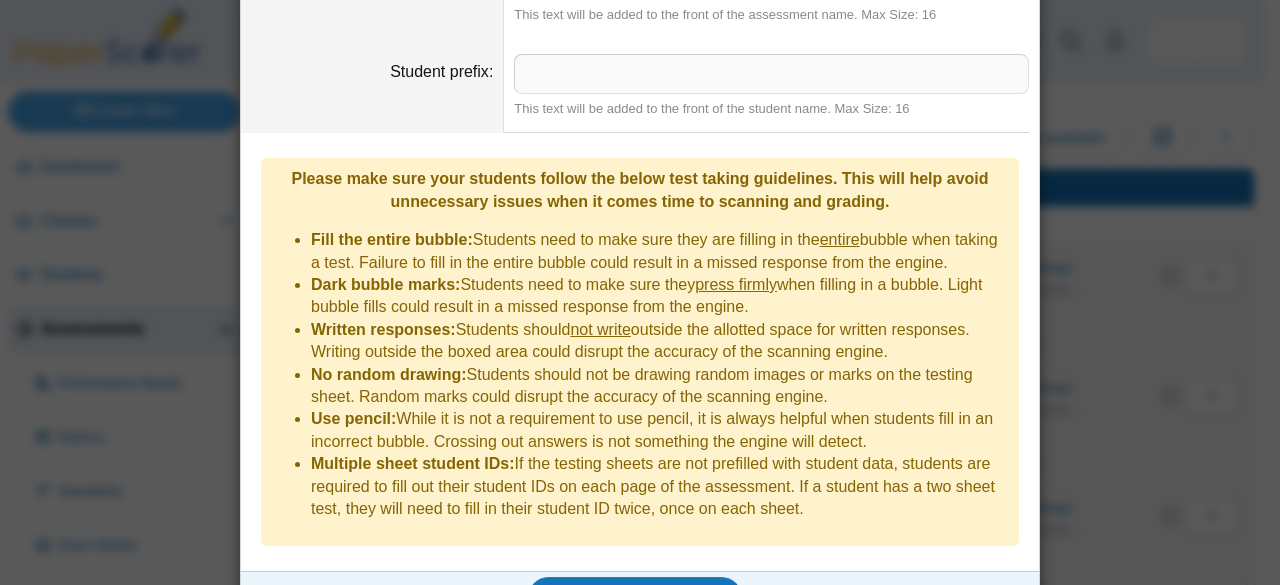 scroll, scrollTop: 415, scrollLeft: 0, axis: vertical 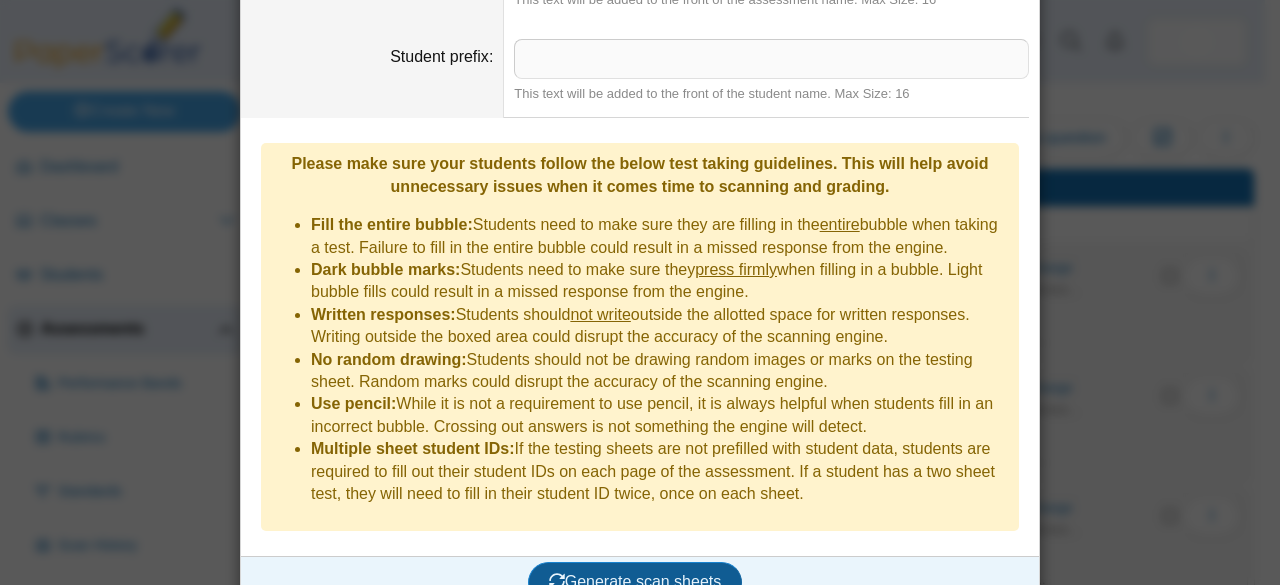 click on "Generate scan sheets" at bounding box center [635, 581] 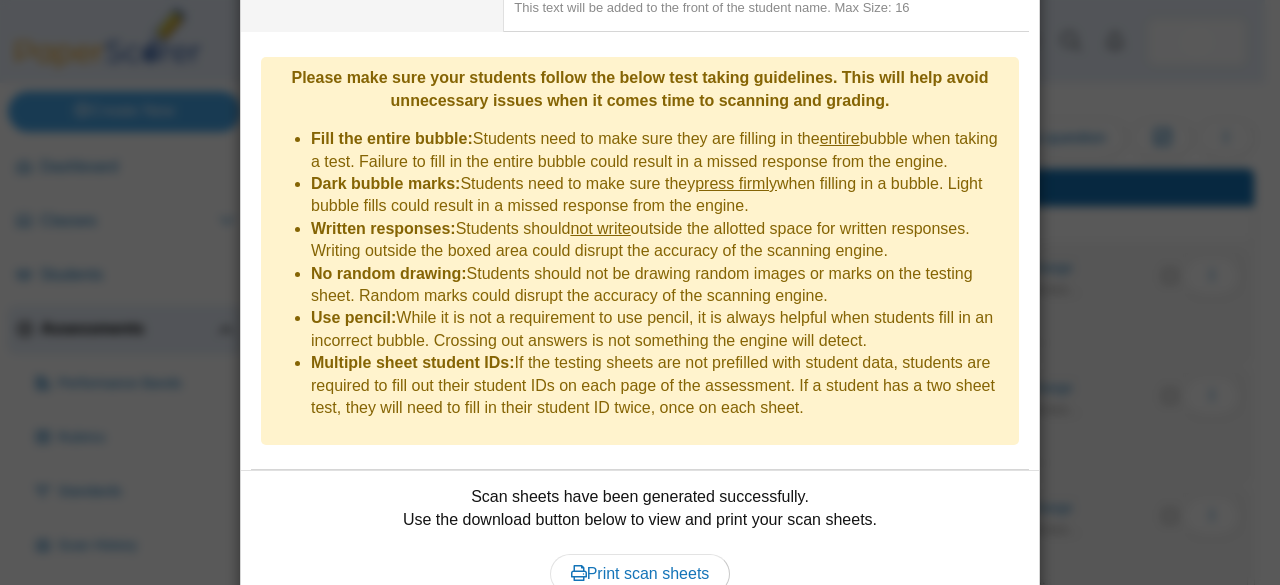 scroll, scrollTop: 575, scrollLeft: 0, axis: vertical 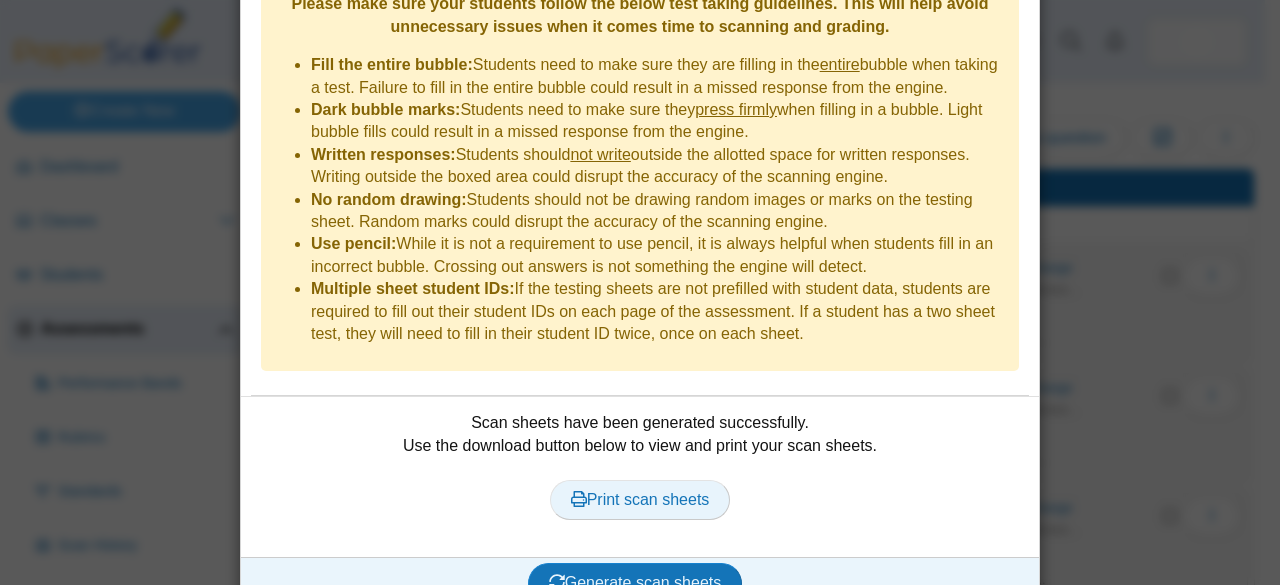 click on "Print scan sheets" at bounding box center [640, 499] 